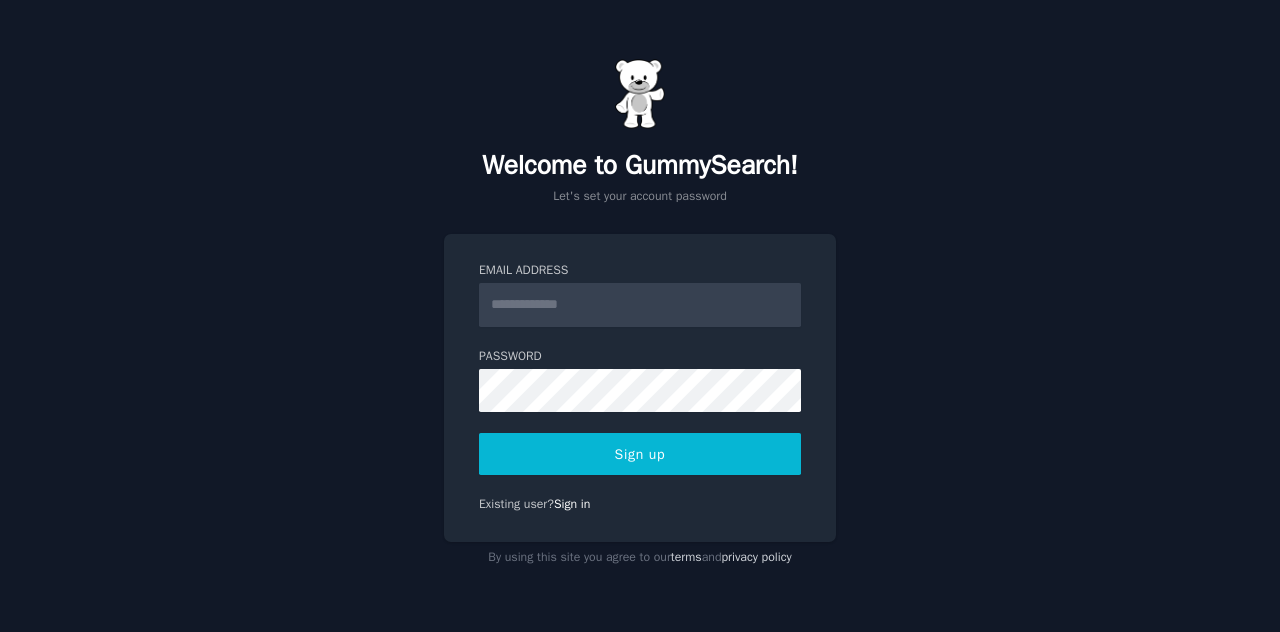 scroll, scrollTop: 0, scrollLeft: 0, axis: both 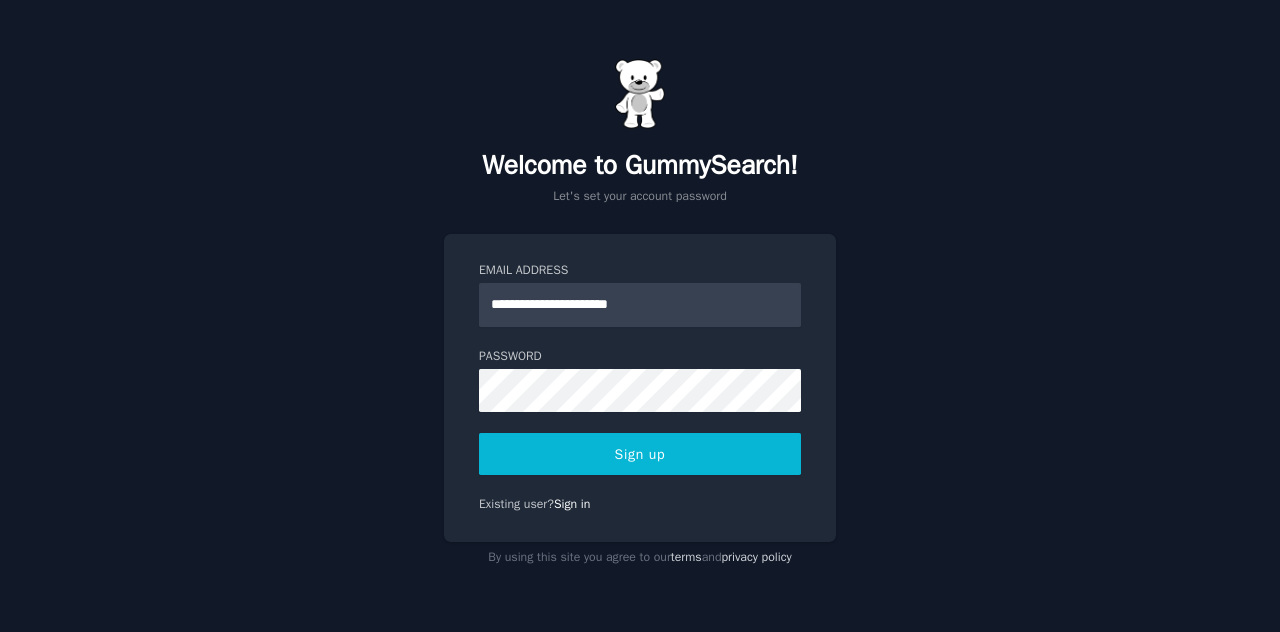 click on "Sign up" at bounding box center (640, 454) 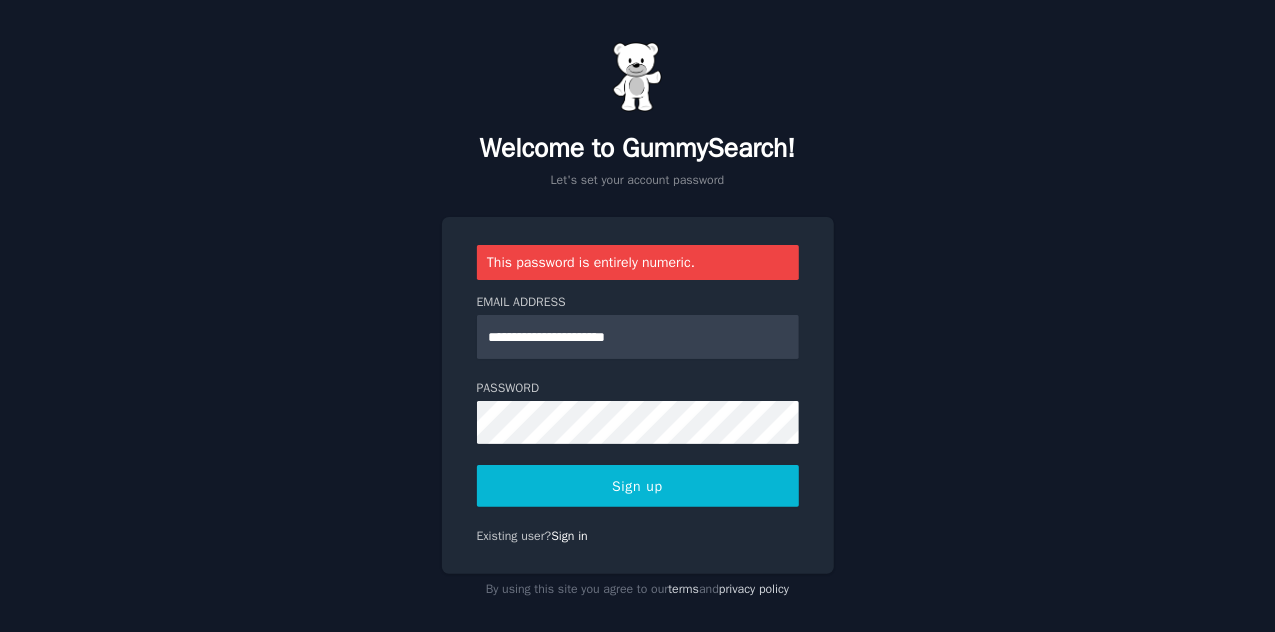 click on "Sign up" at bounding box center (638, 486) 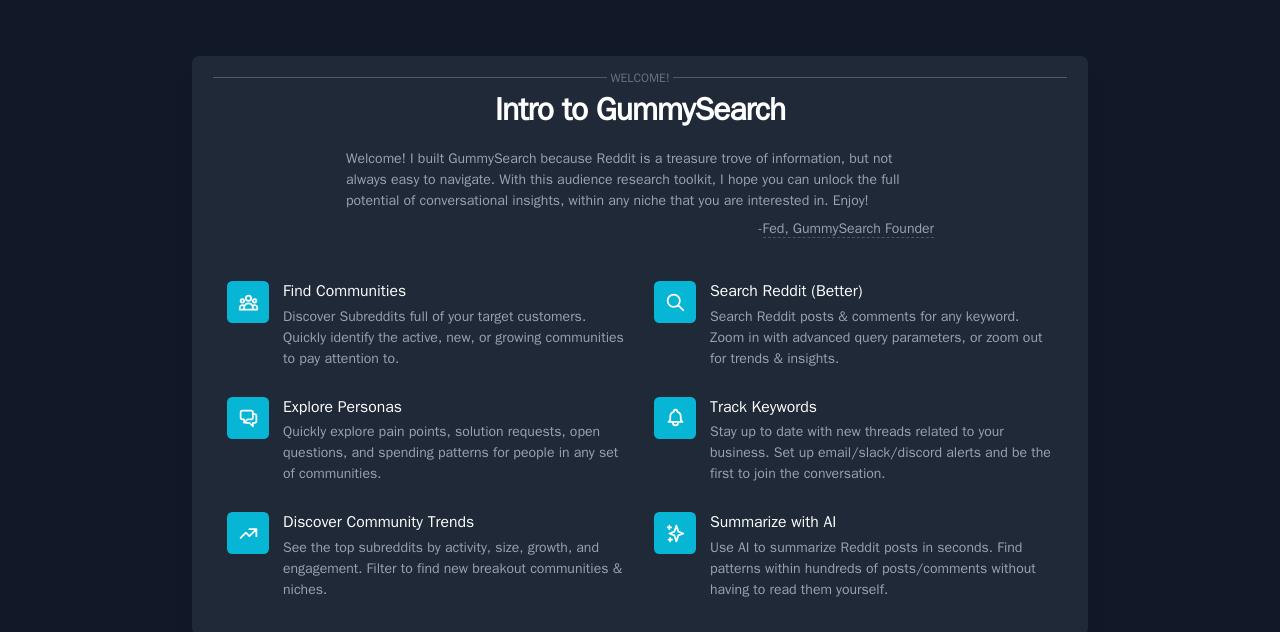 scroll, scrollTop: 0, scrollLeft: 0, axis: both 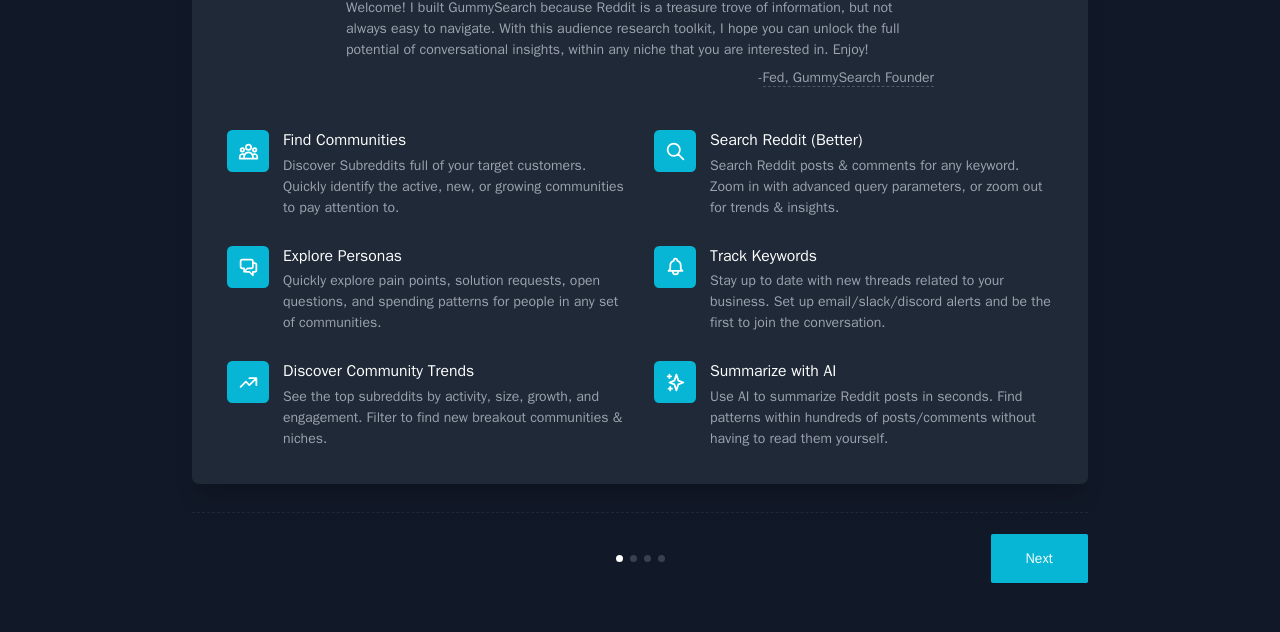 click on "Next" at bounding box center (1039, 558) 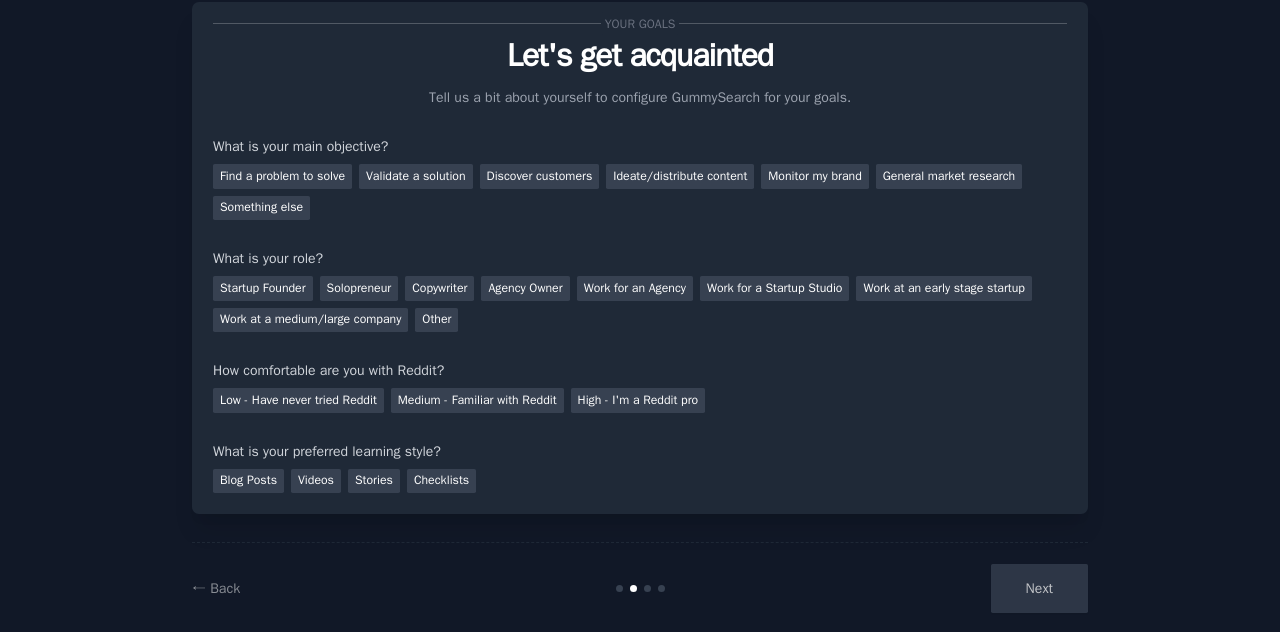 scroll, scrollTop: 83, scrollLeft: 0, axis: vertical 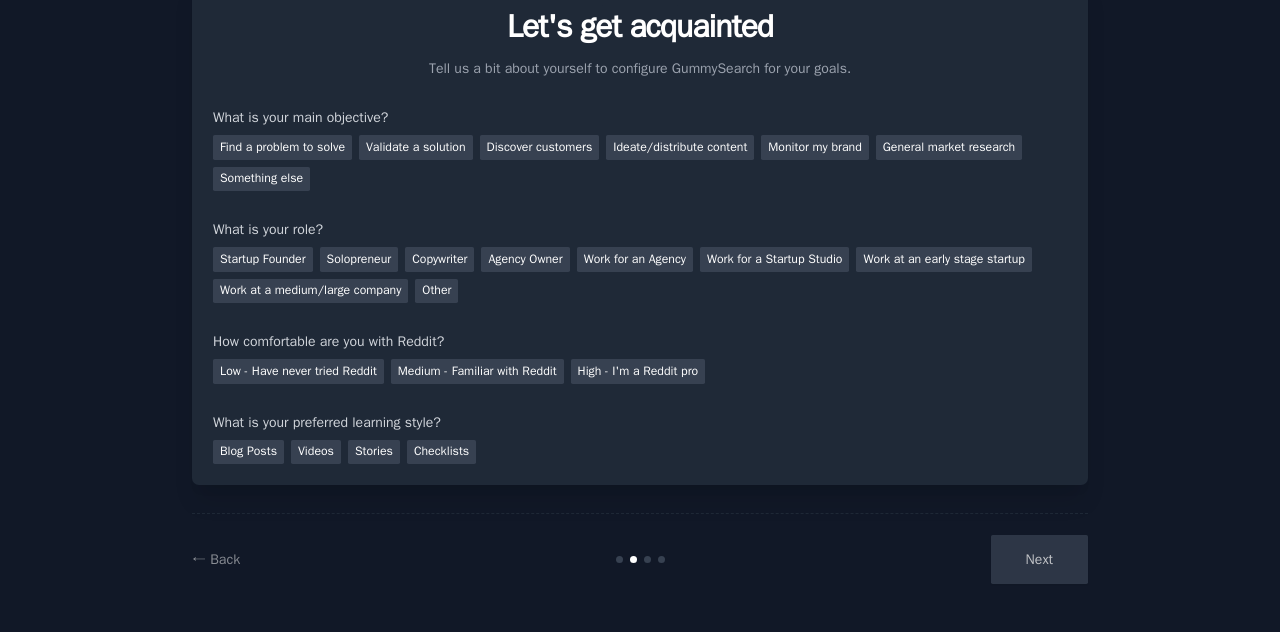 click on "Next" at bounding box center [938, 559] 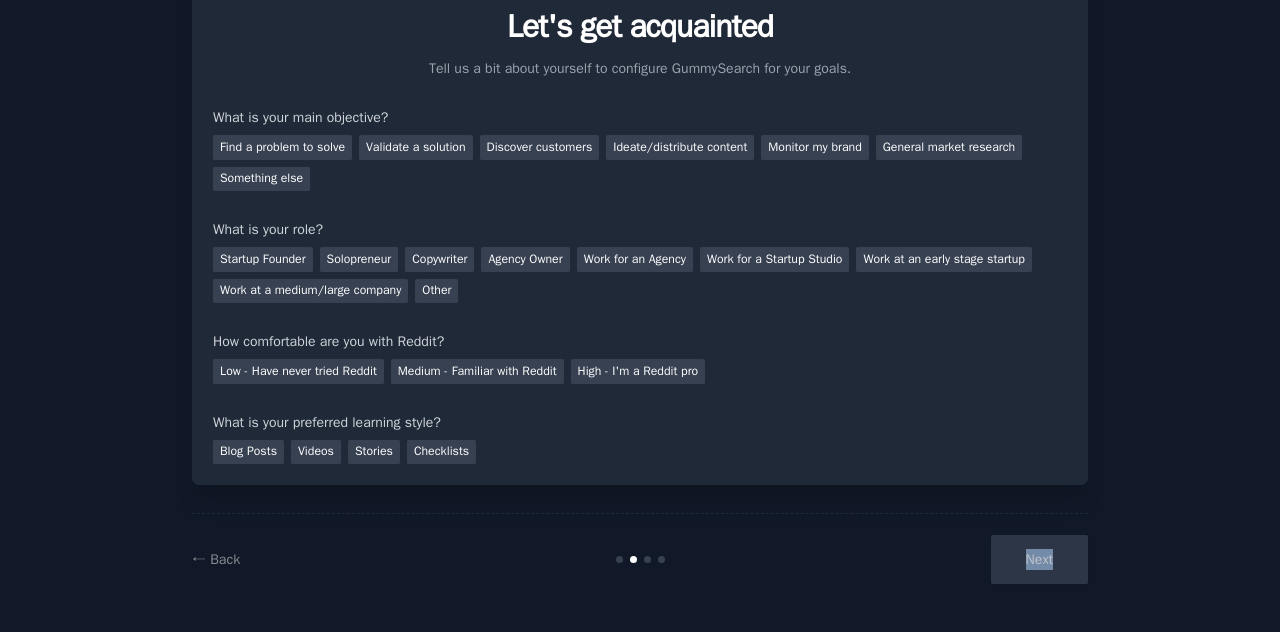 click on "Next" at bounding box center (938, 559) 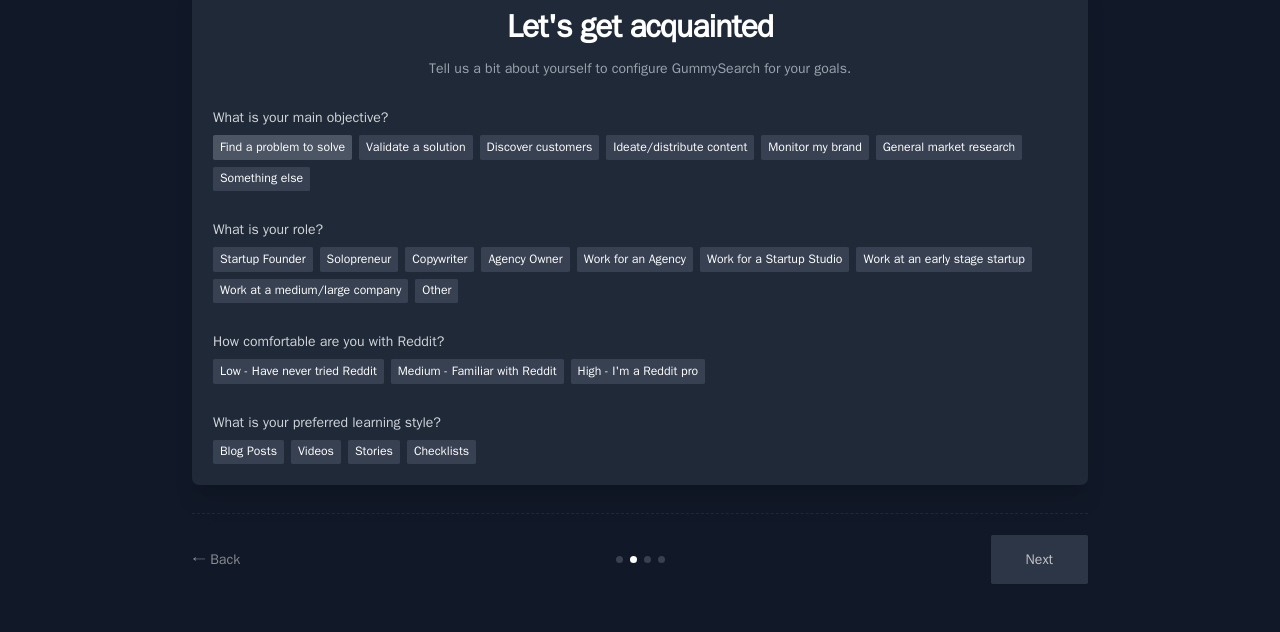 click on "Find a problem to solve" at bounding box center (282, 147) 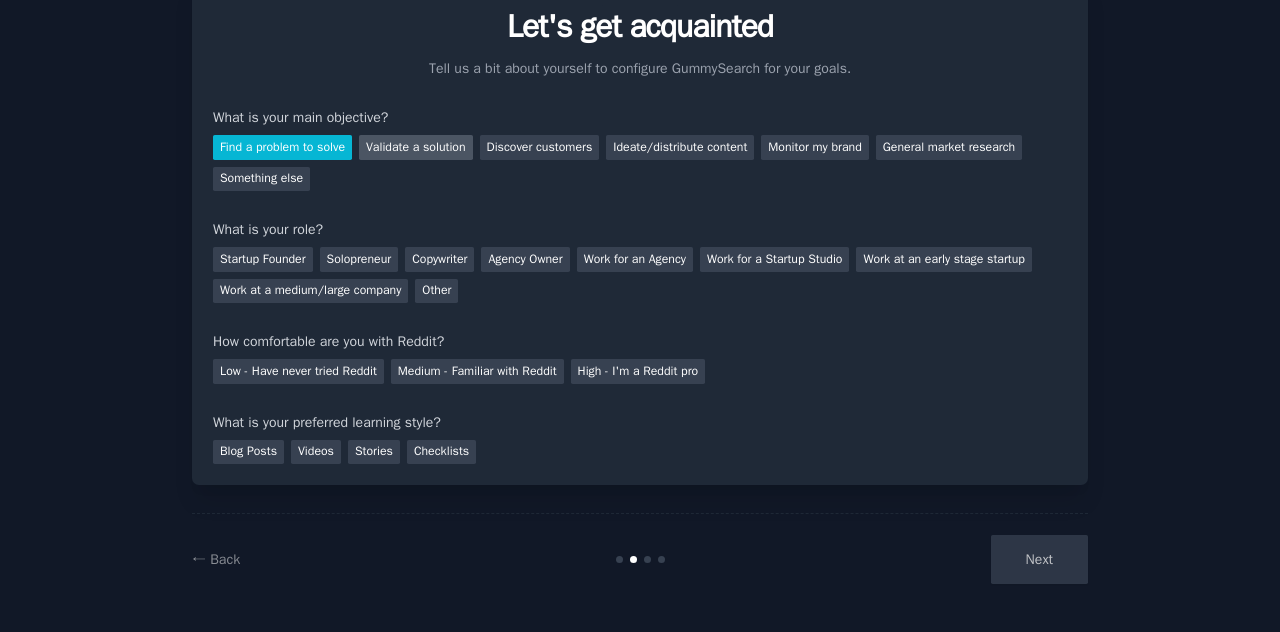 click on "Validate a solution" at bounding box center (416, 147) 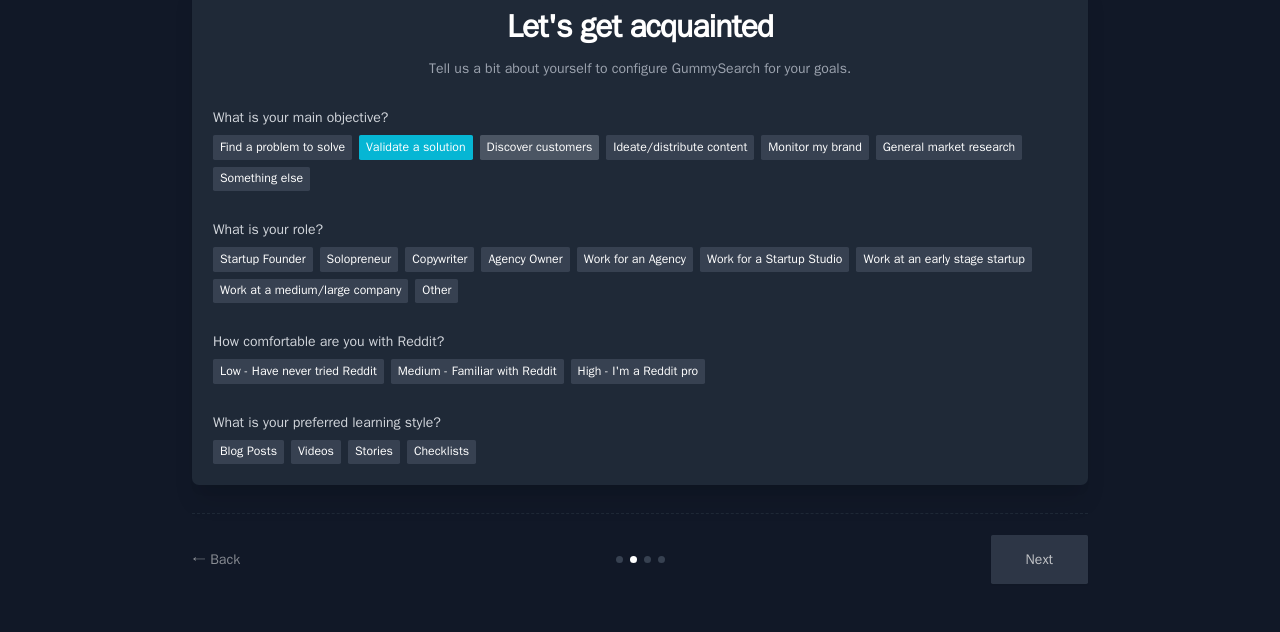 click on "Discover customers" at bounding box center (540, 147) 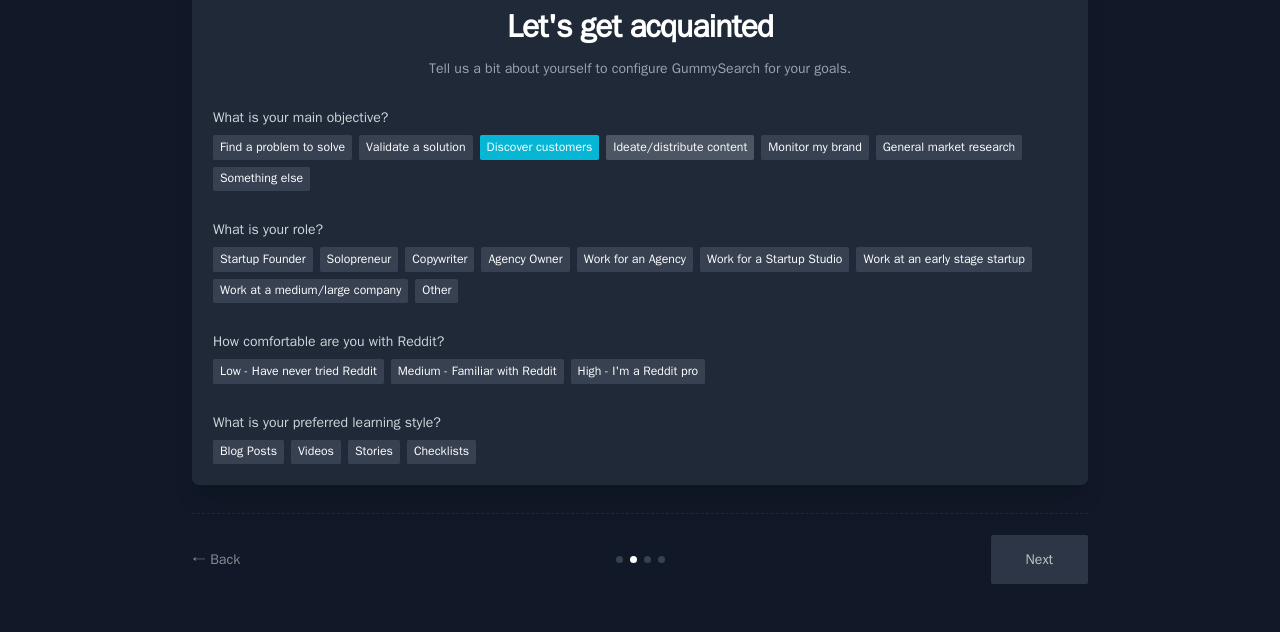 click on "Ideate/distribute content" at bounding box center [680, 147] 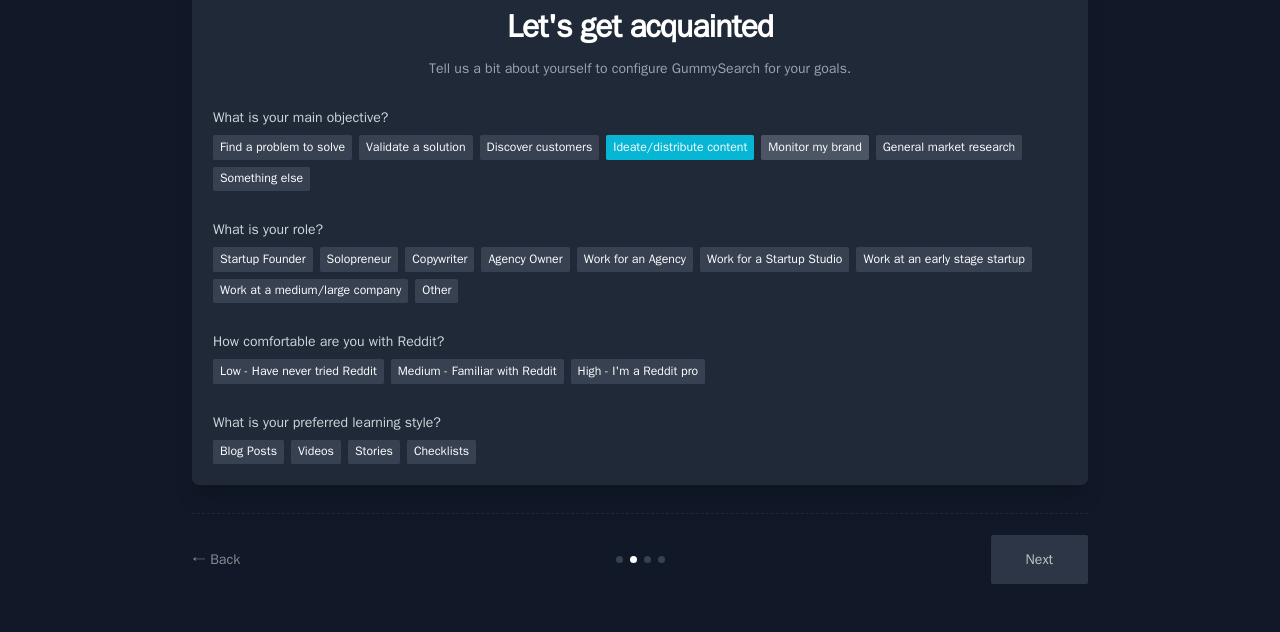 click on "Monitor my brand" at bounding box center [814, 147] 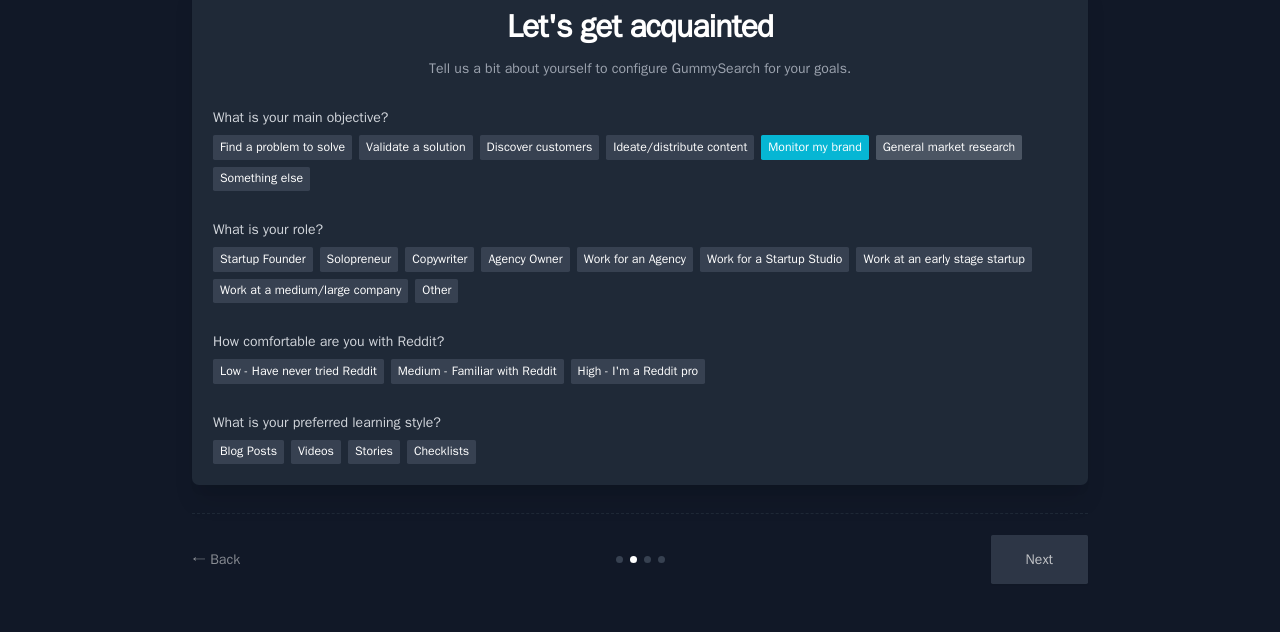 click on "General market research" at bounding box center [949, 147] 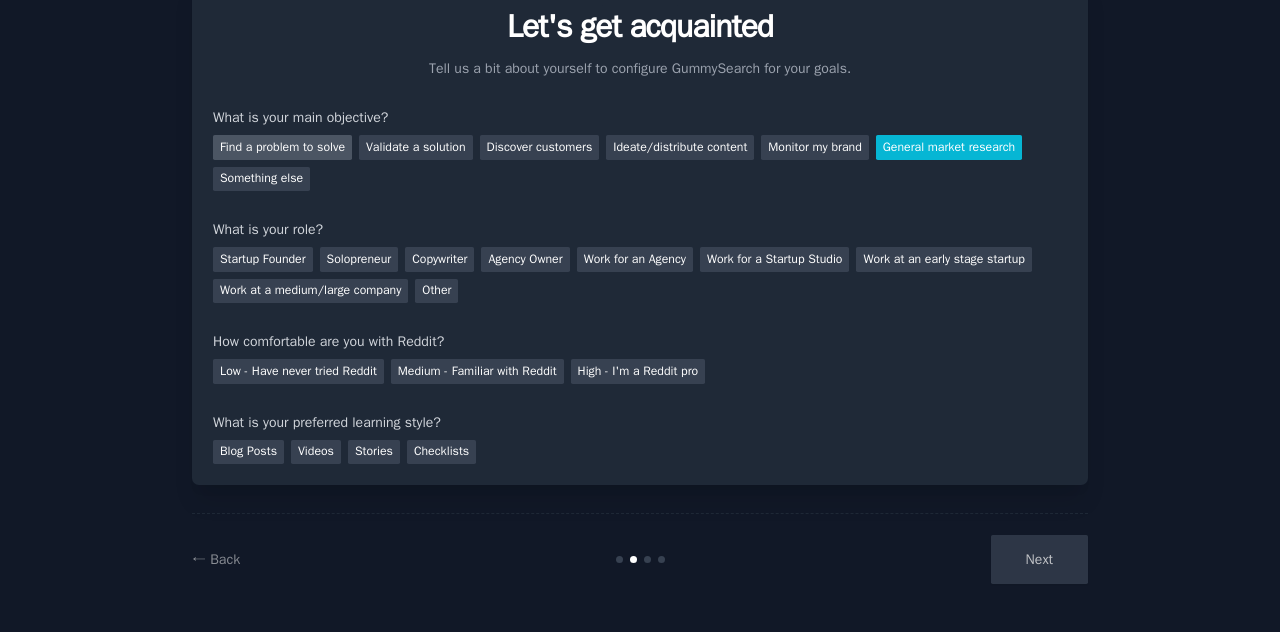 click on "Find a problem to solve" at bounding box center [282, 147] 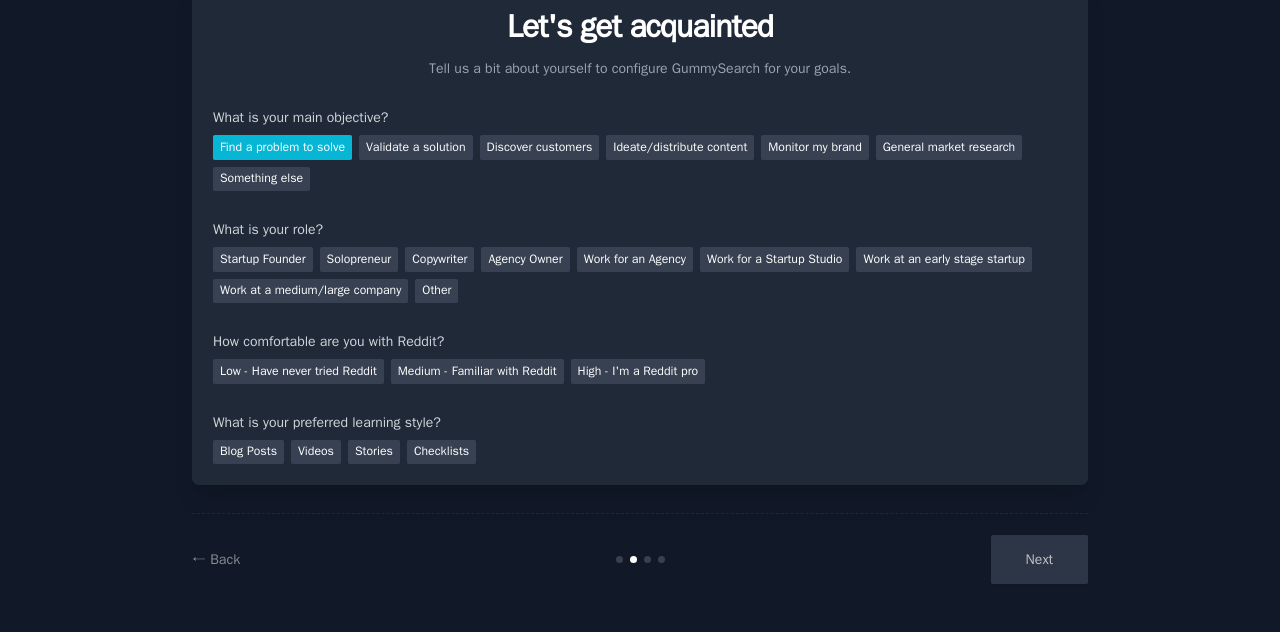 click on "Next" at bounding box center [938, 559] 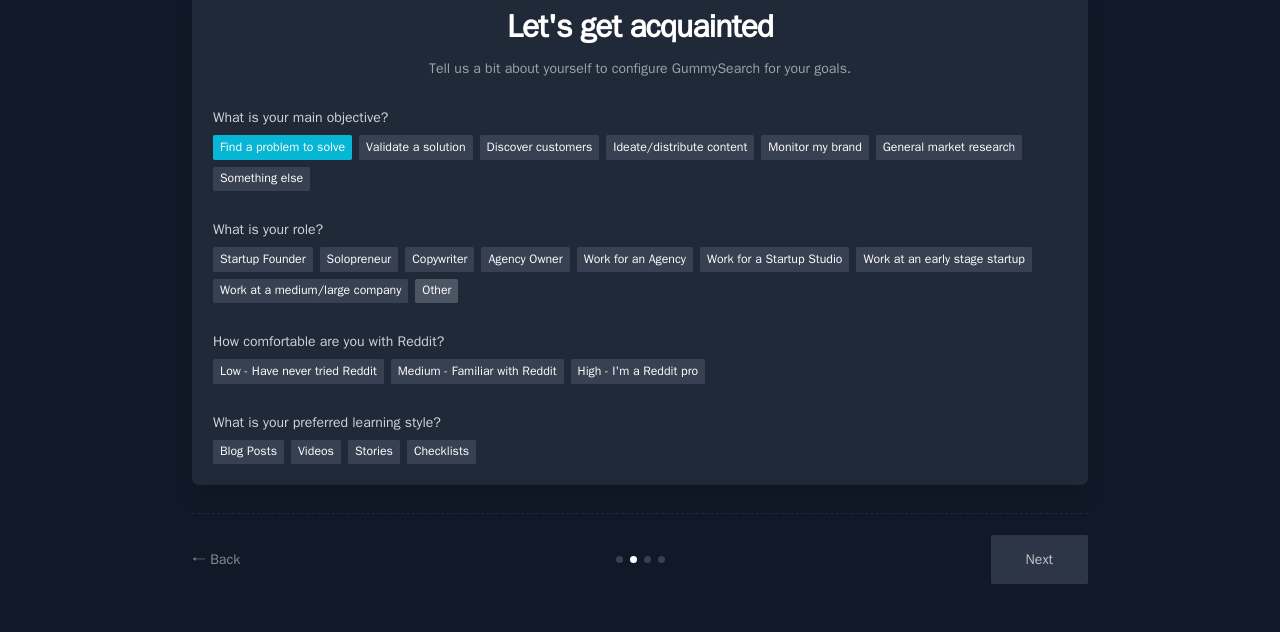 click on "Other" at bounding box center (436, 291) 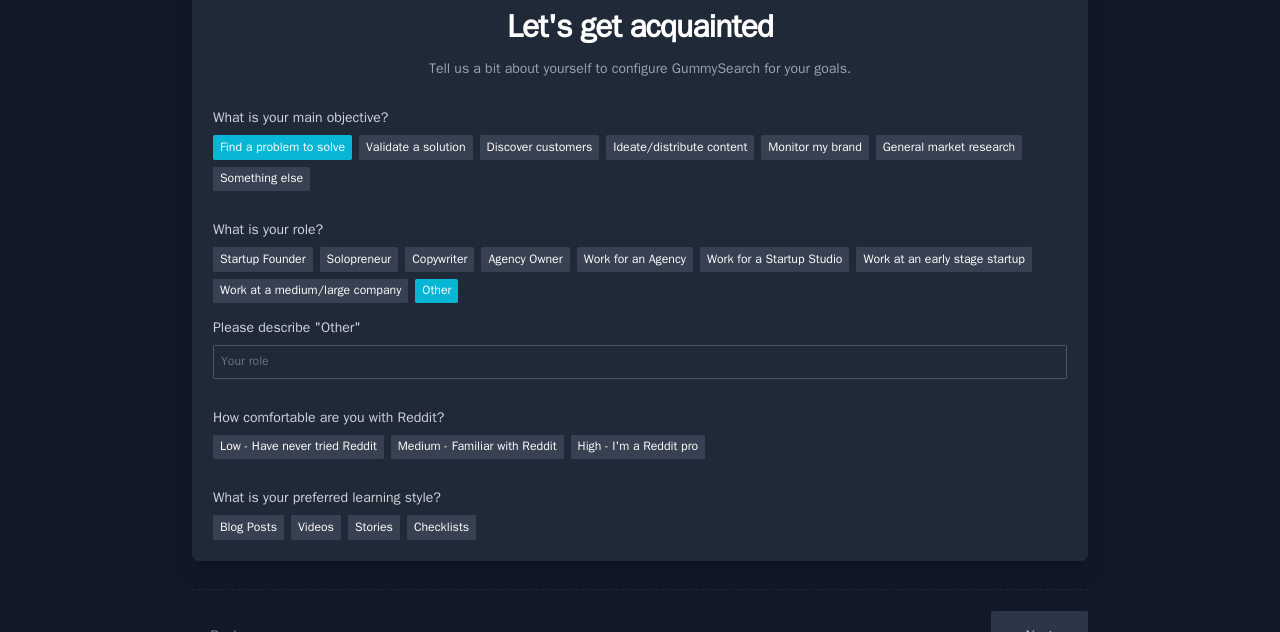 scroll, scrollTop: 158, scrollLeft: 0, axis: vertical 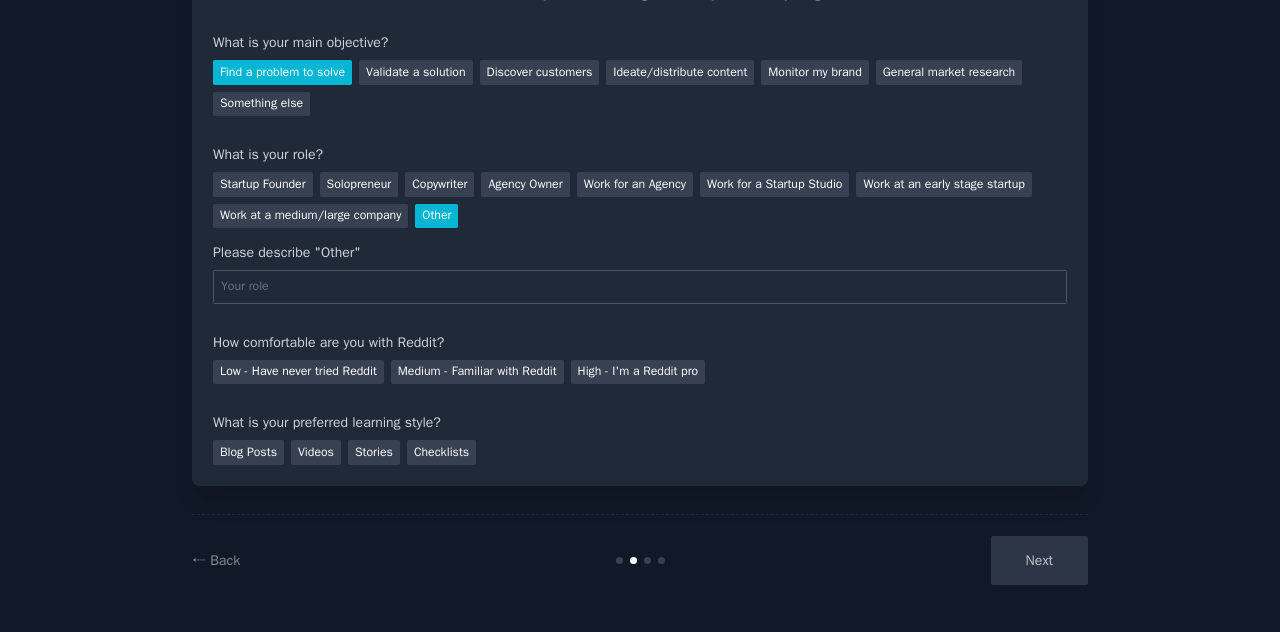click on "Next" at bounding box center (938, 560) 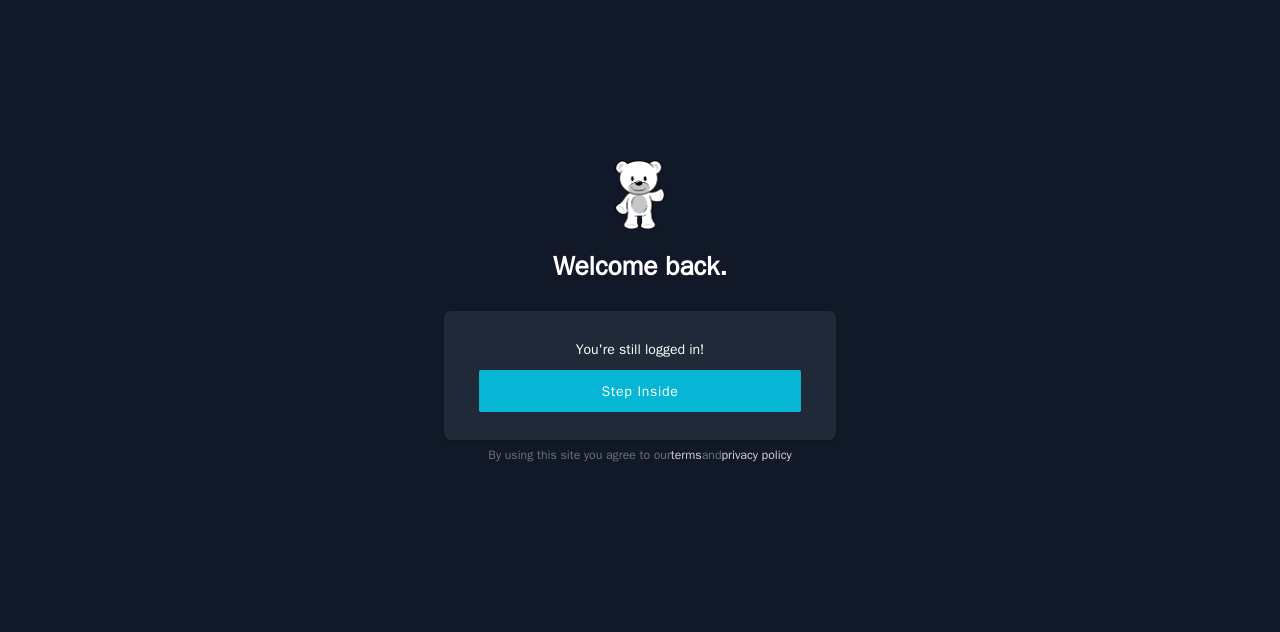 scroll, scrollTop: 0, scrollLeft: 0, axis: both 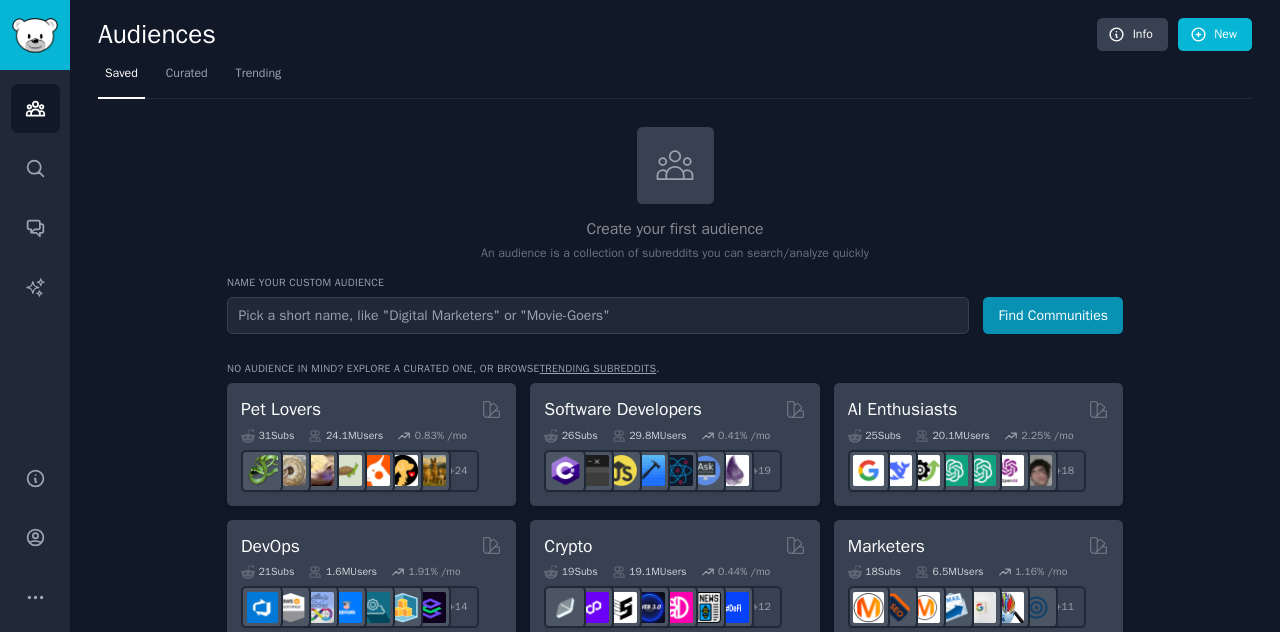 drag, startPoint x: 598, startPoint y: 172, endPoint x: 464, endPoint y: 188, distance: 134.95184 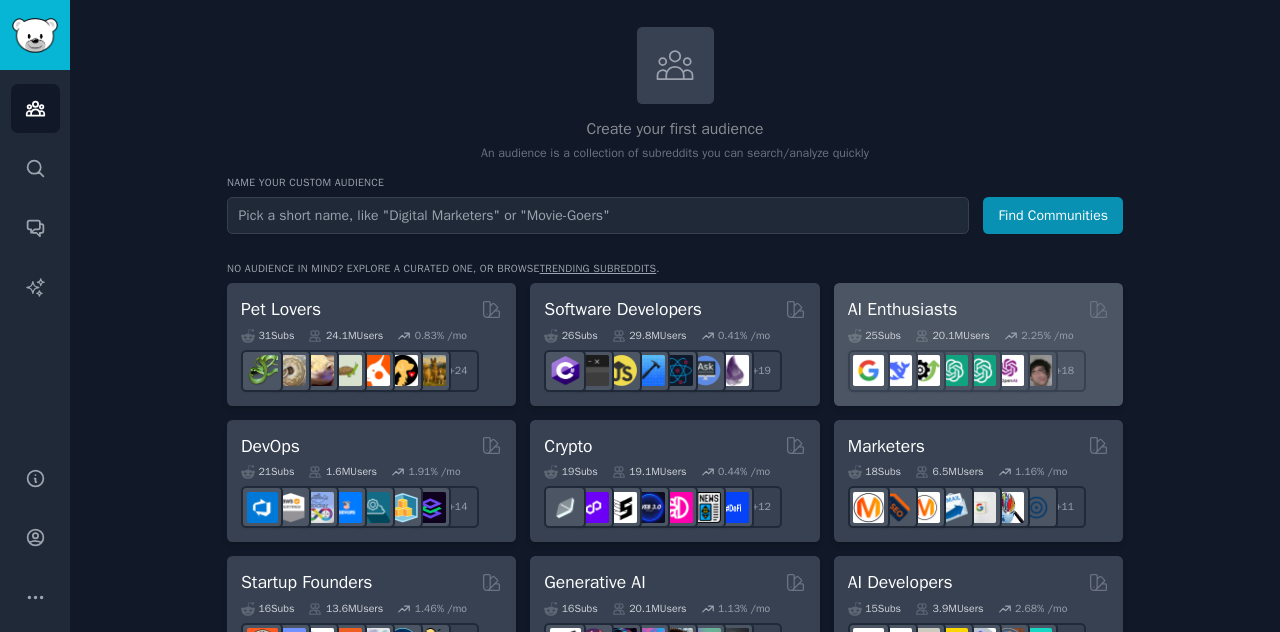click on "AI Enthusiasts" at bounding box center (903, 309) 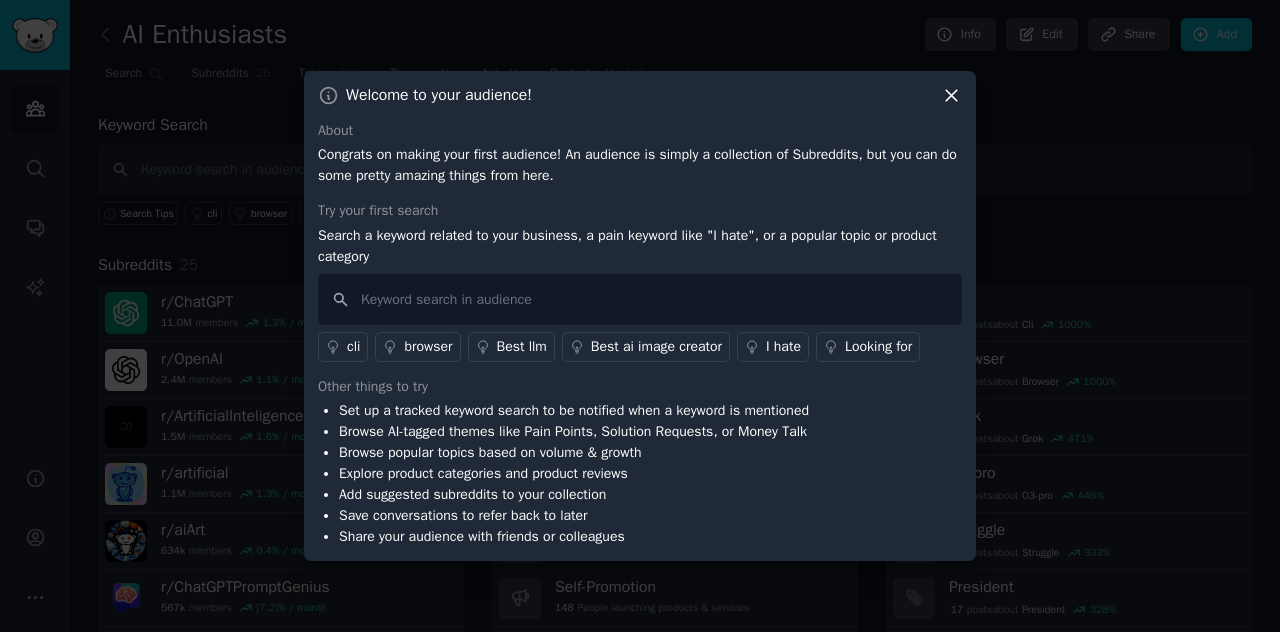 click 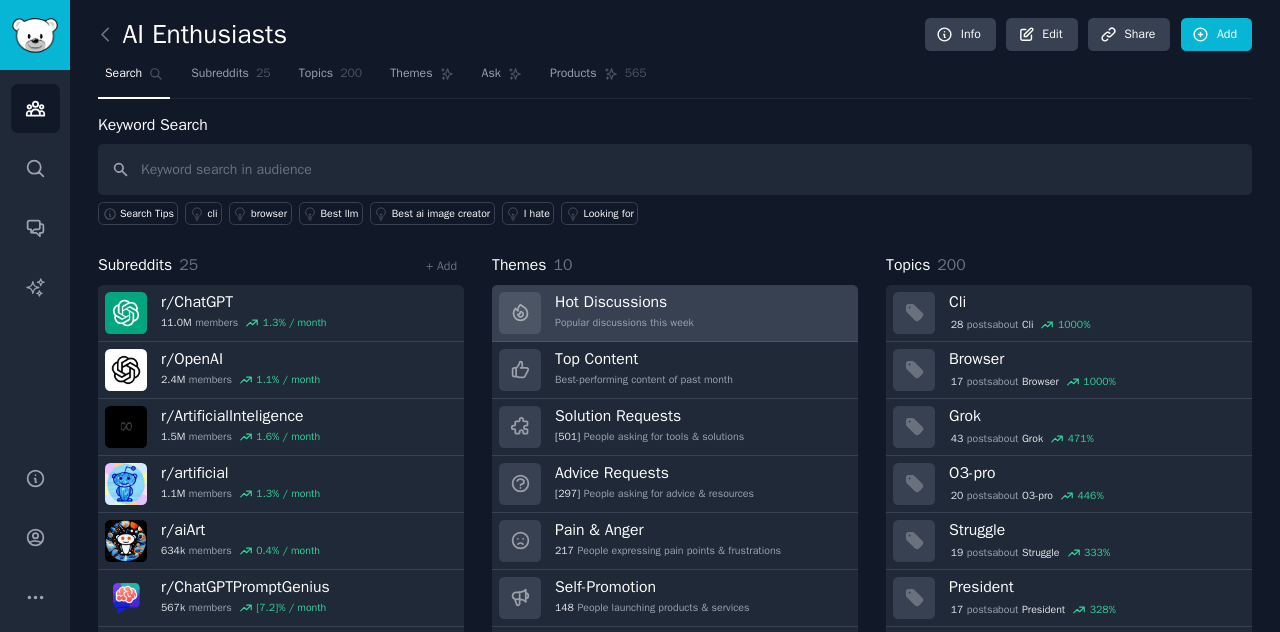 click on "Hot Discussions" at bounding box center [624, 302] 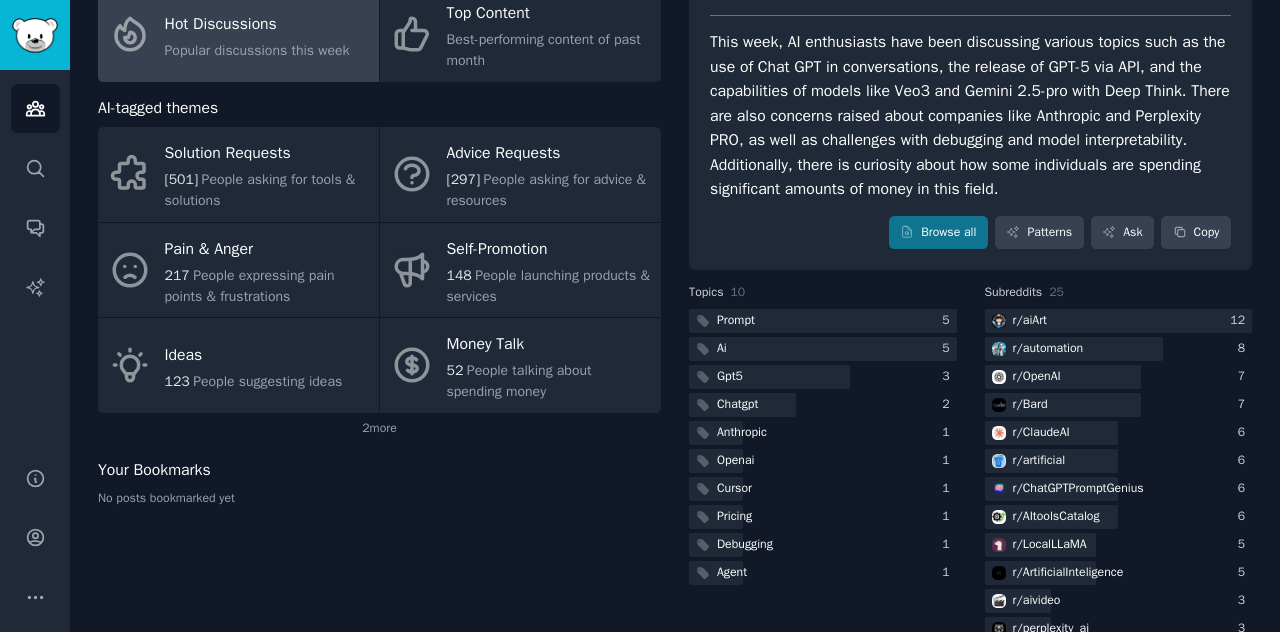 scroll, scrollTop: 73, scrollLeft: 0, axis: vertical 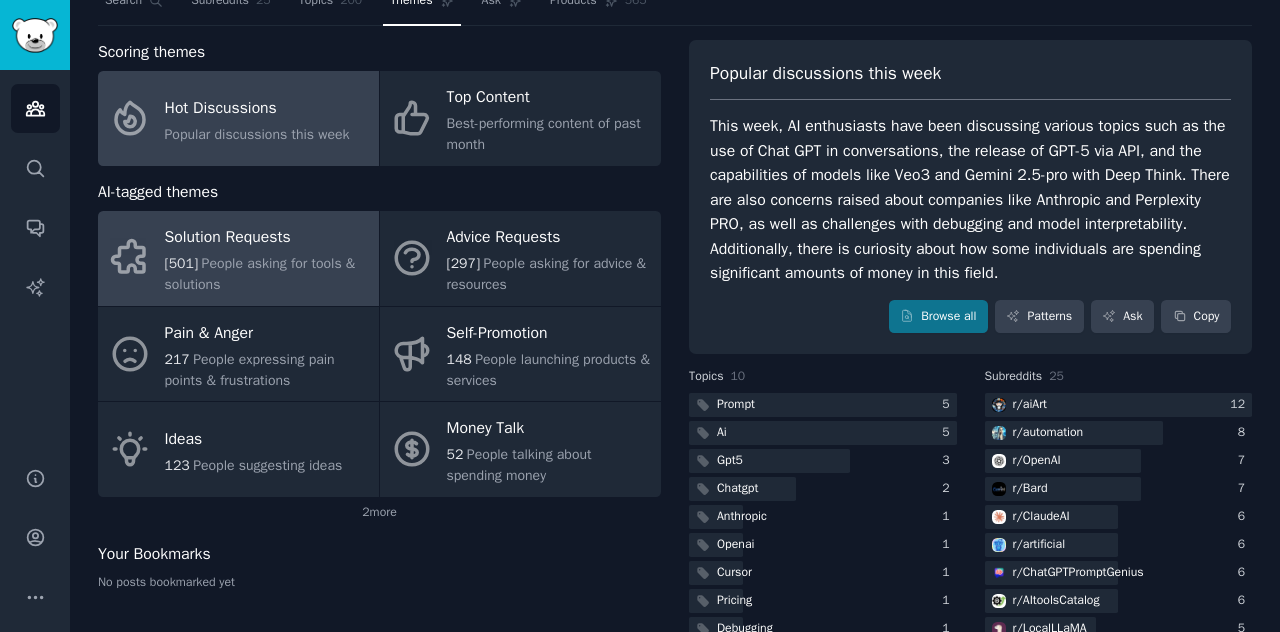 click on "501 People asking for tools & solutions" at bounding box center [267, 274] 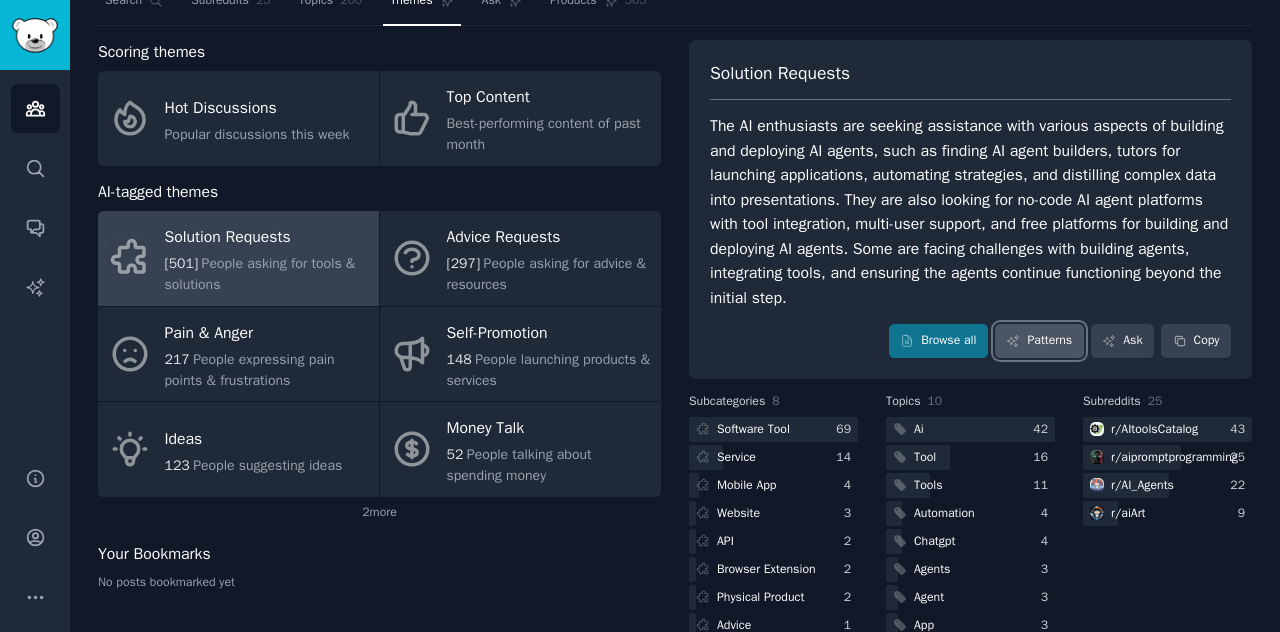 click on "Patterns" at bounding box center (1039, 341) 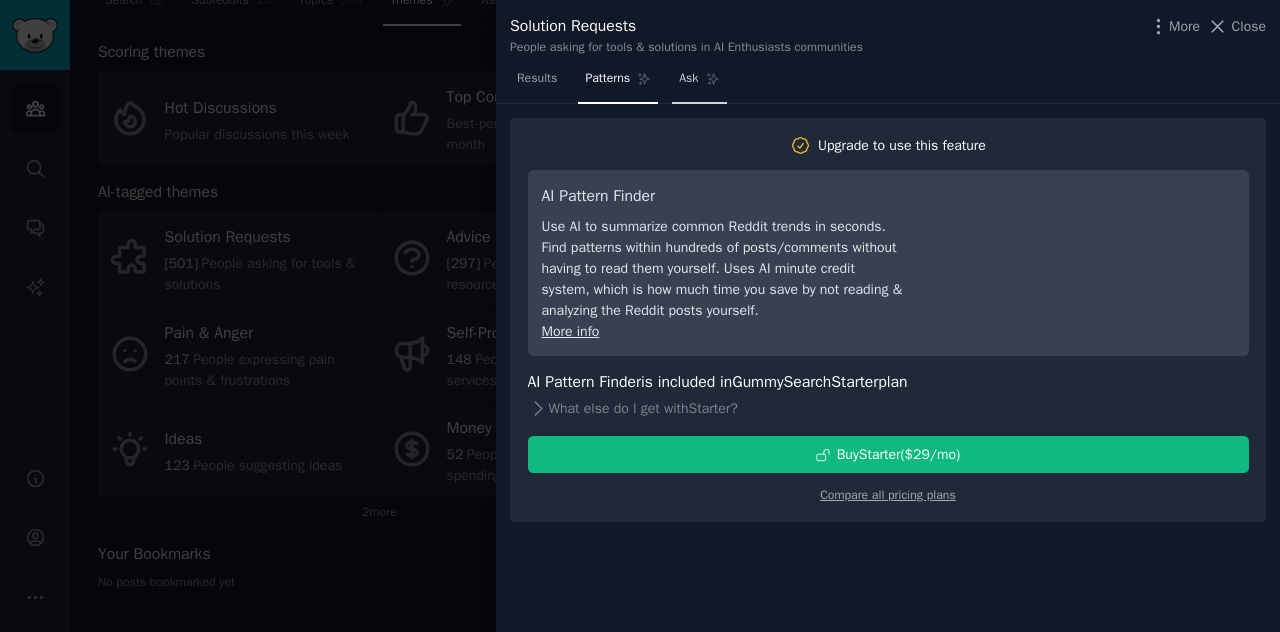 click on "Ask" at bounding box center [688, 79] 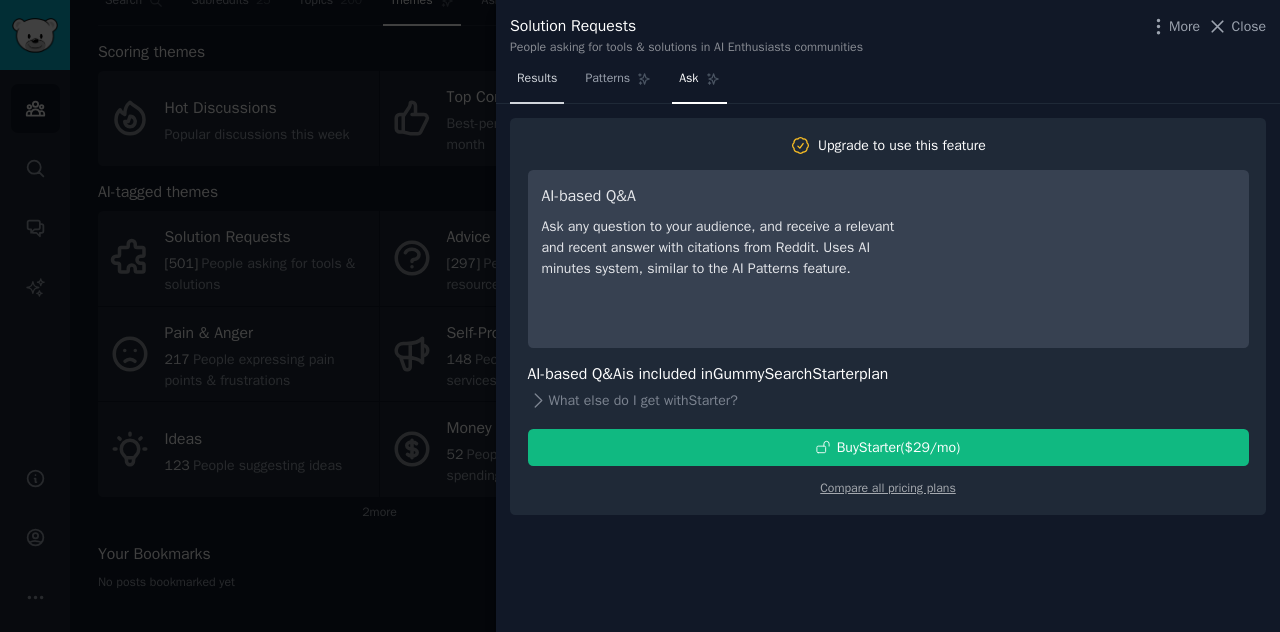 click on "Results" at bounding box center (537, 79) 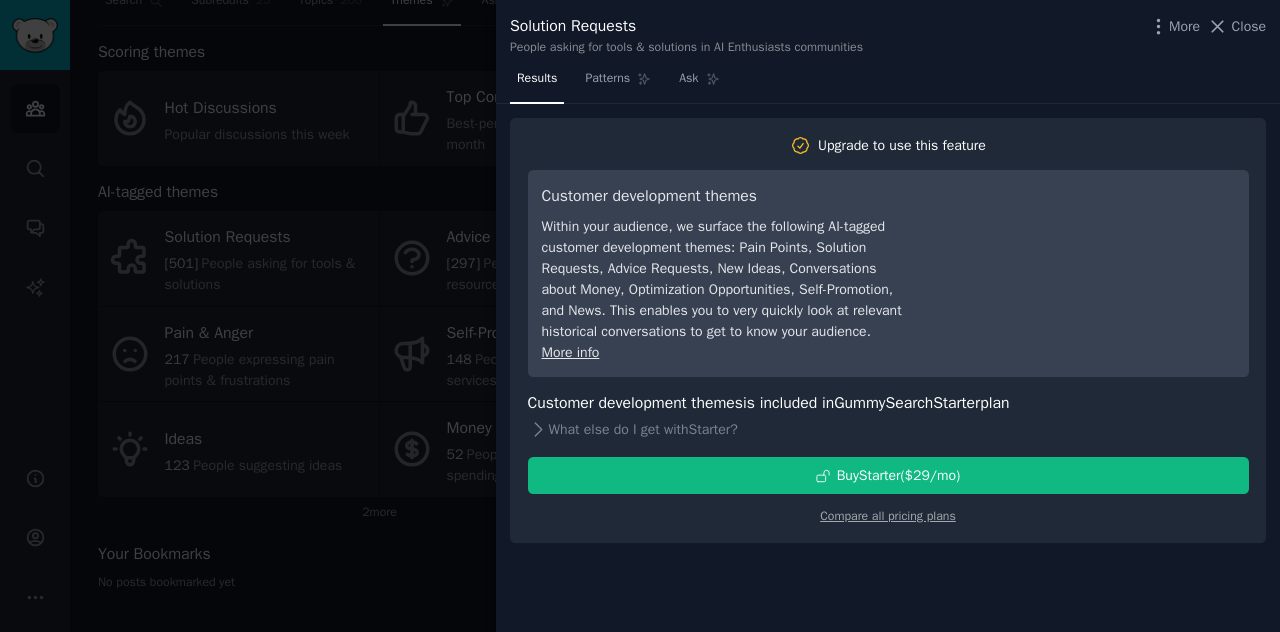 click at bounding box center (640, 316) 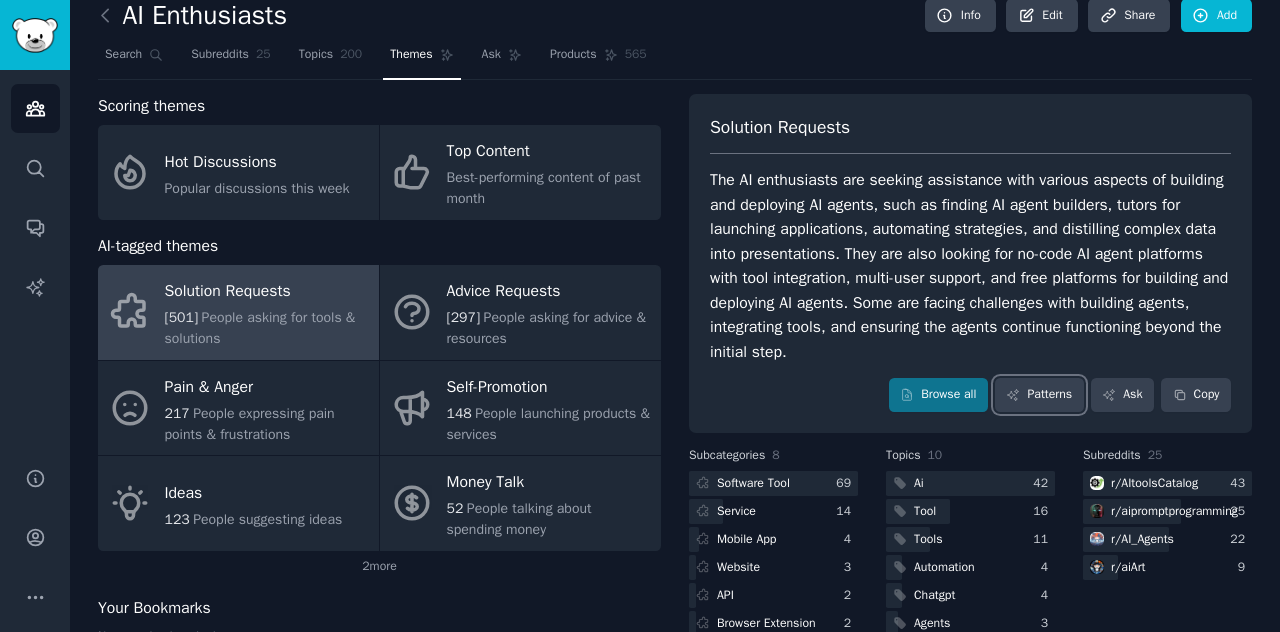 scroll, scrollTop: 0, scrollLeft: 0, axis: both 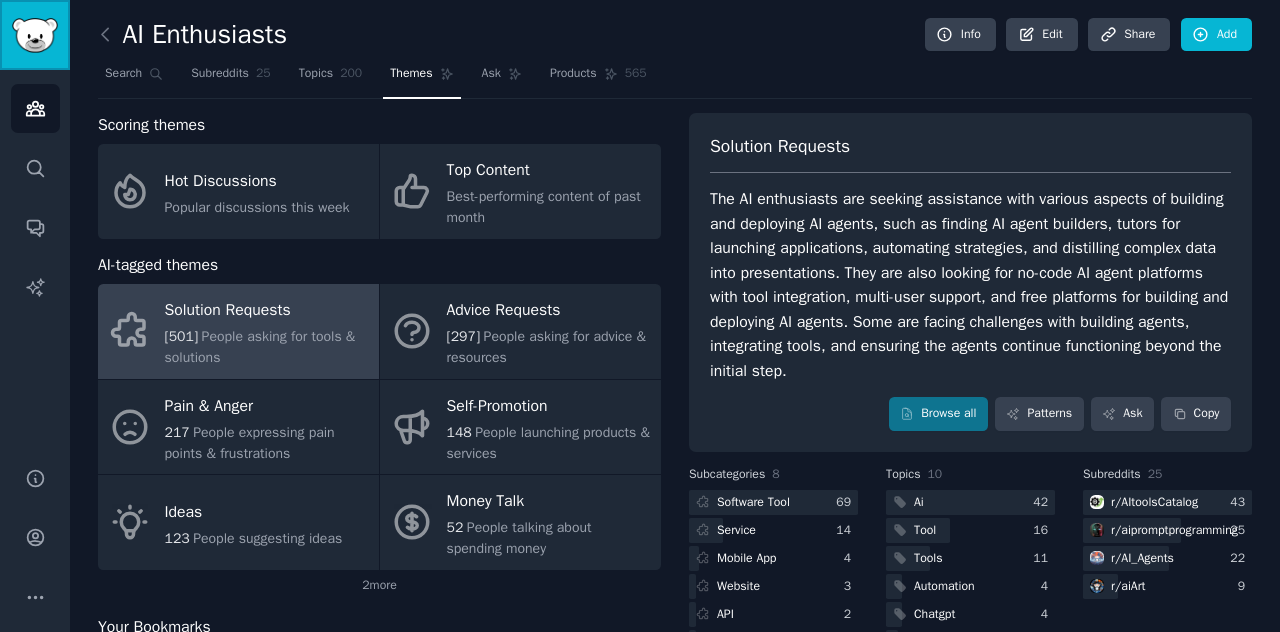 click at bounding box center [35, 35] 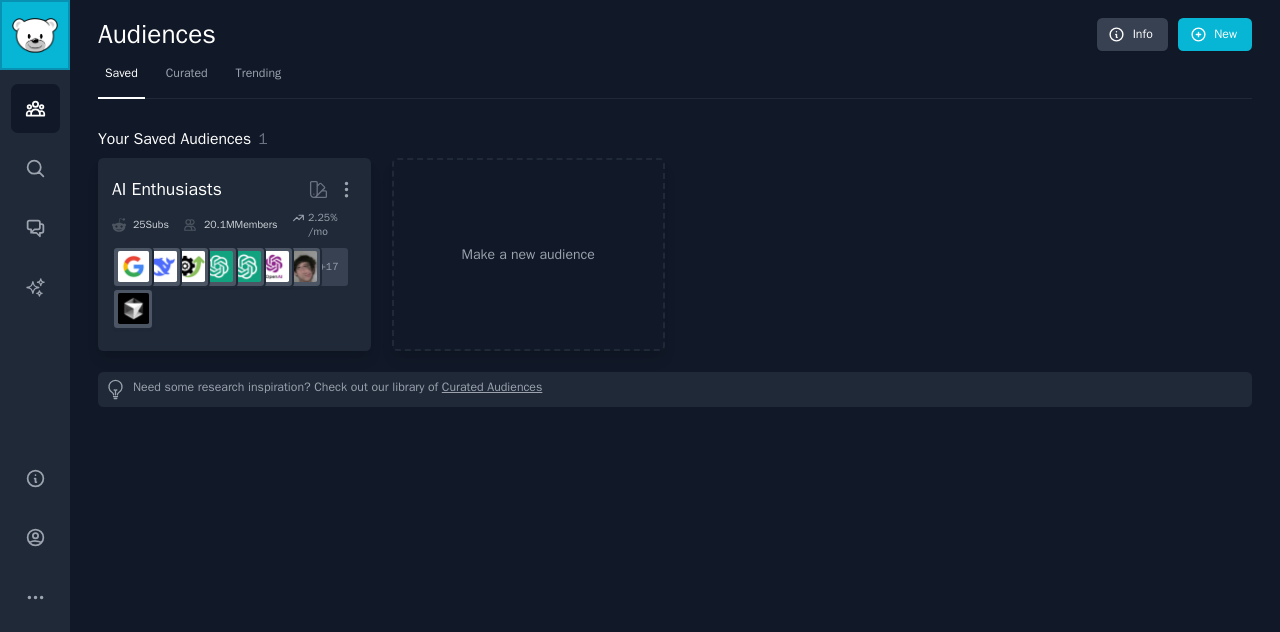 click at bounding box center (35, 35) 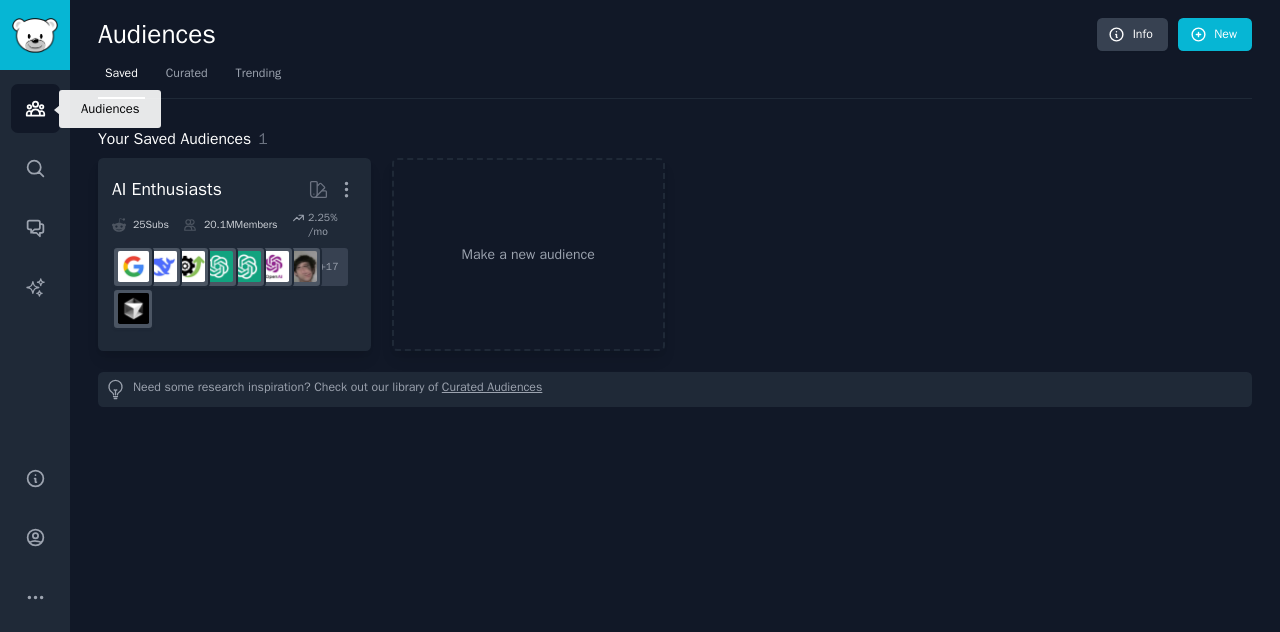 click 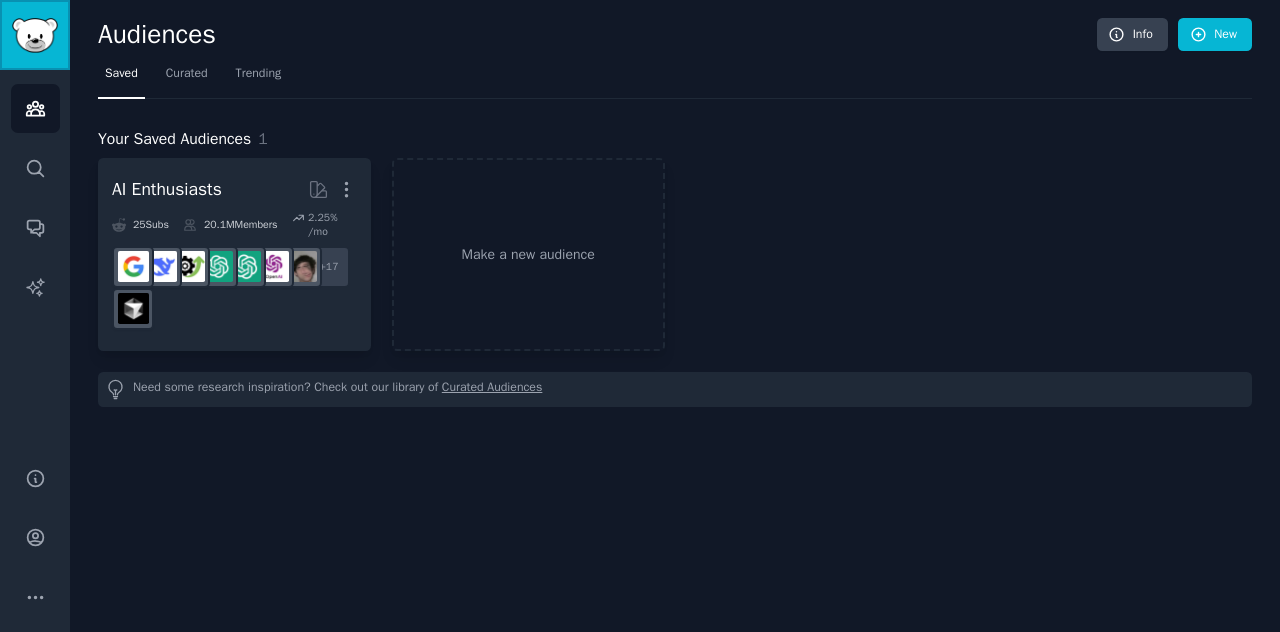 click at bounding box center (35, 35) 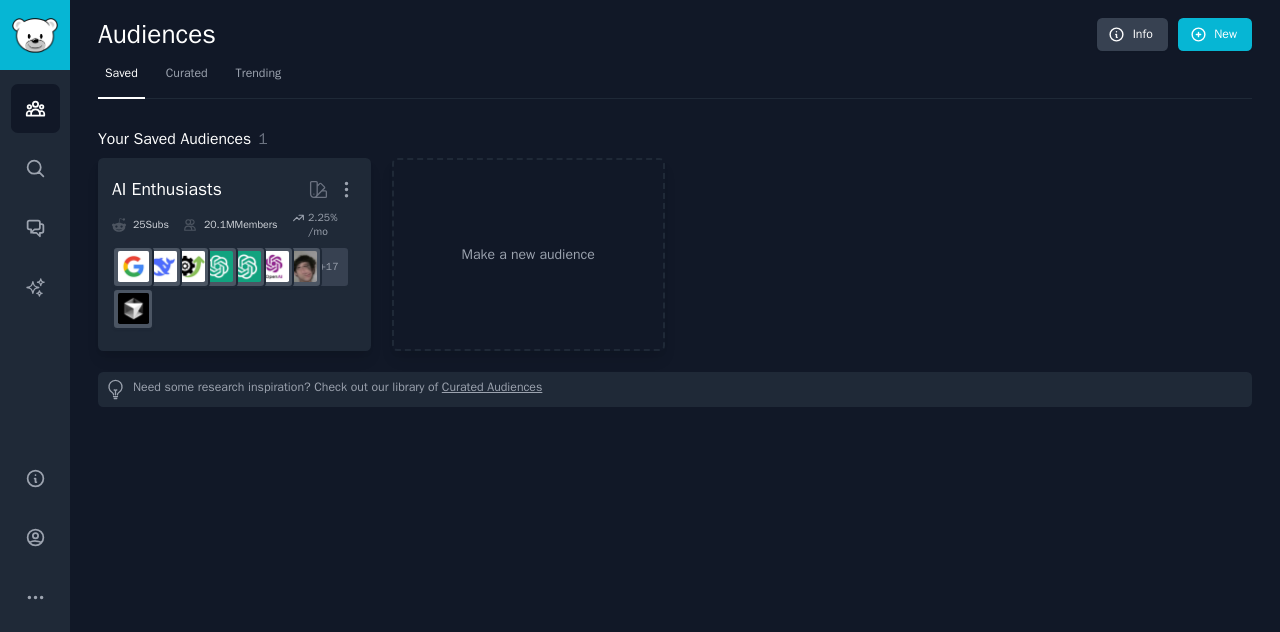 click on "Audiences" at bounding box center (597, 35) 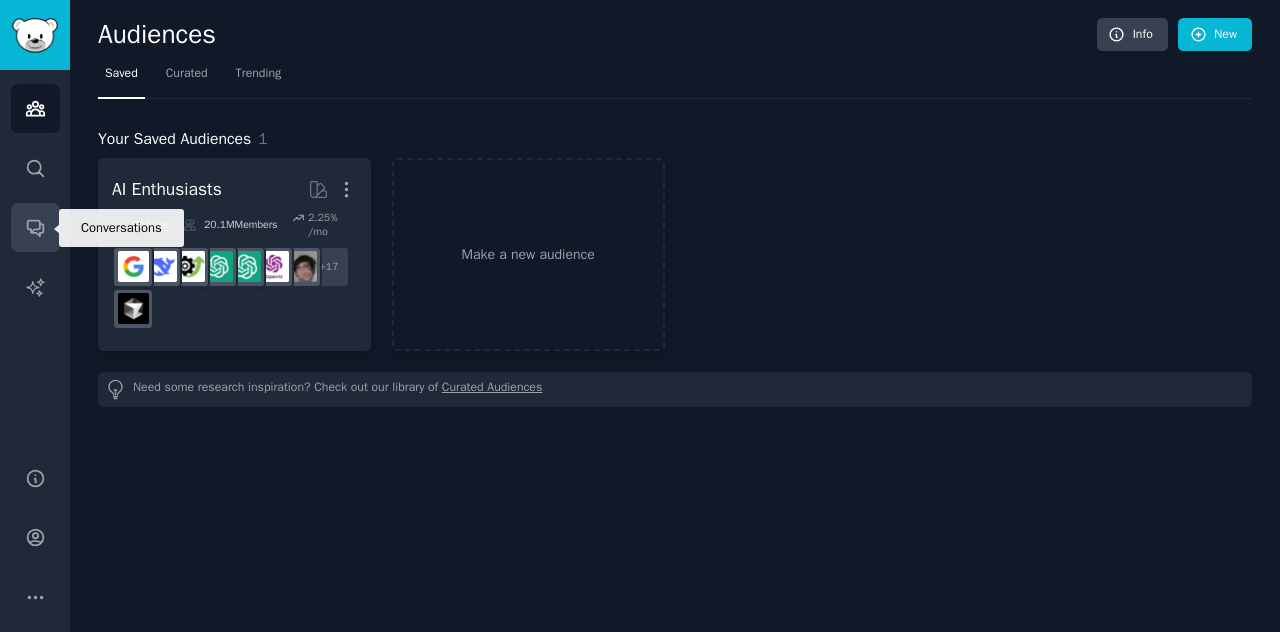 click 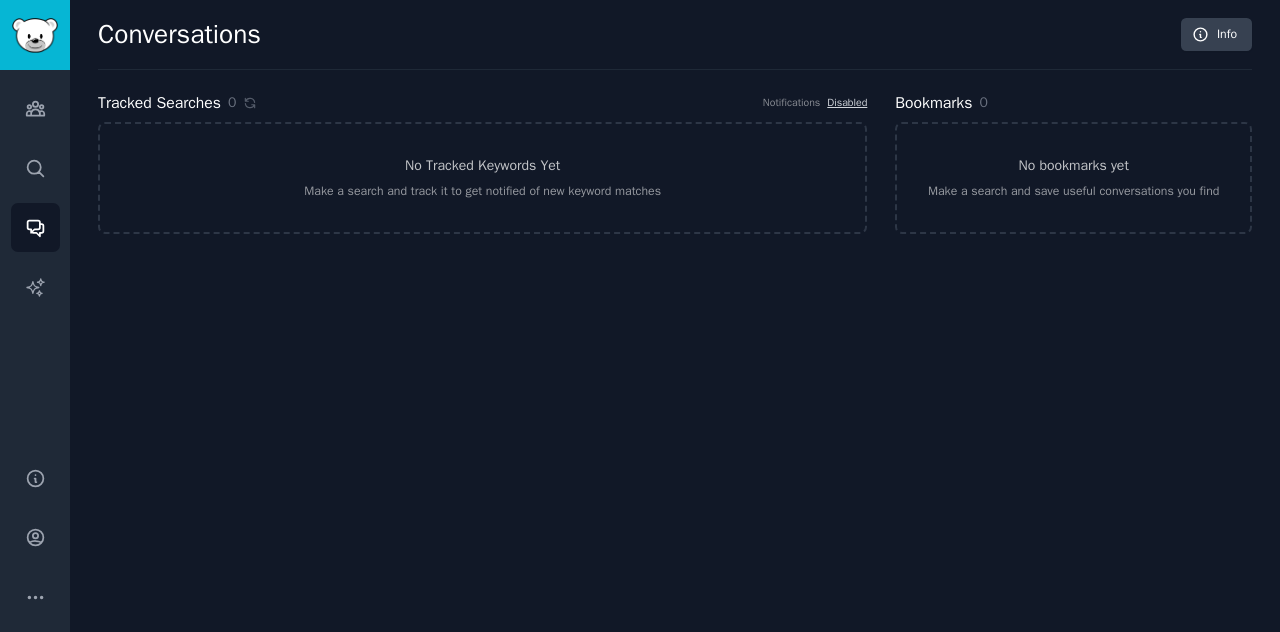 click on "Audiences Search Conversations AI Reports" at bounding box center [35, 256] 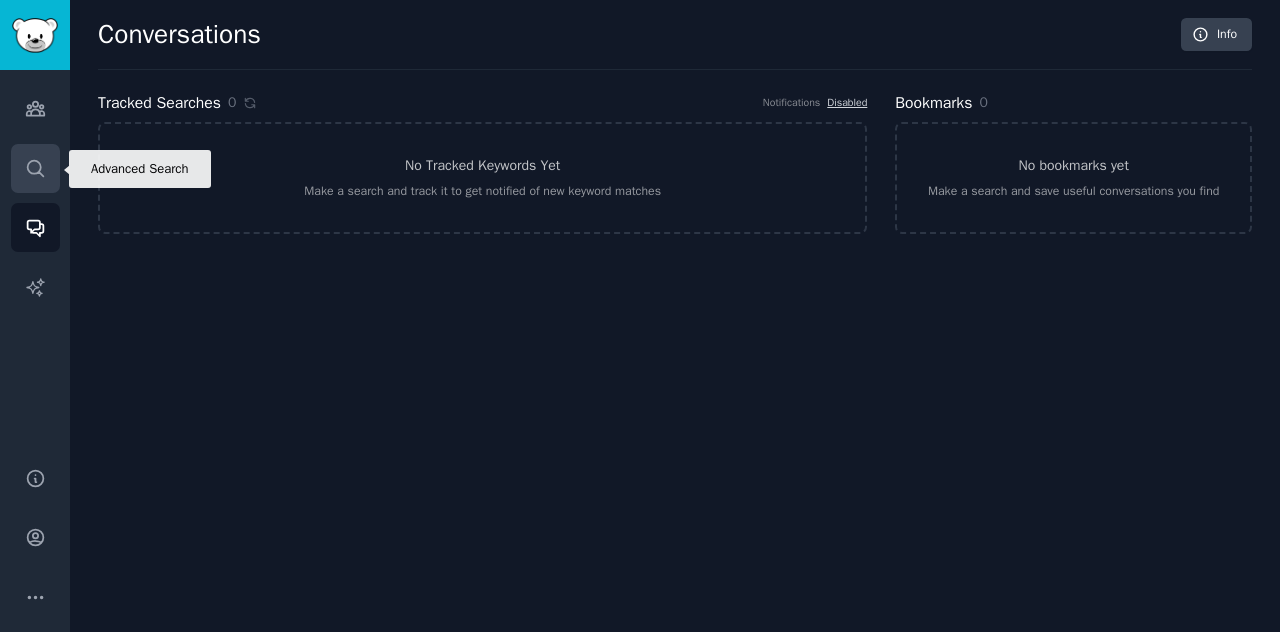 click 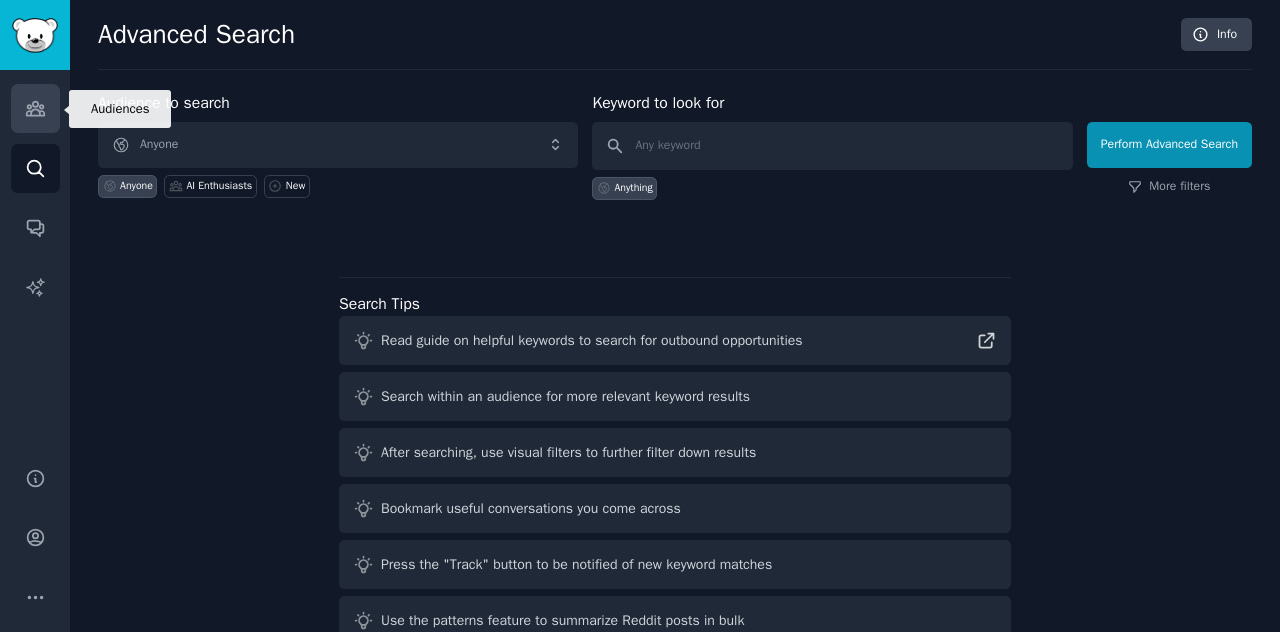 click 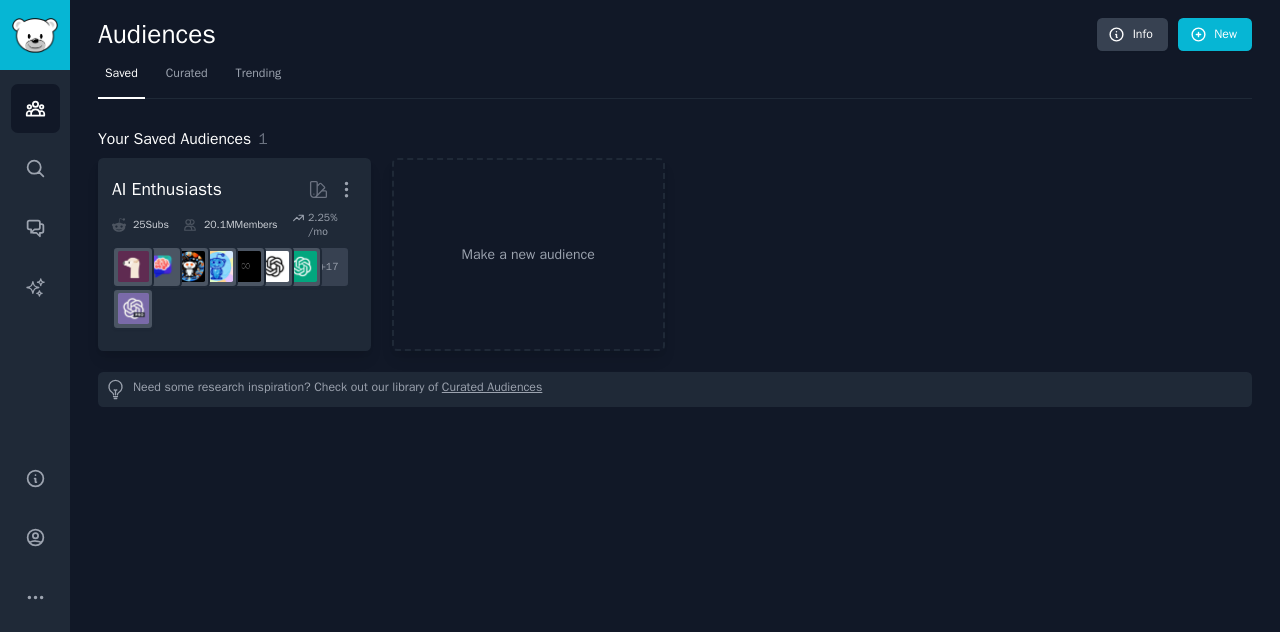 click on "Your Saved Audiences 1" at bounding box center [675, 139] 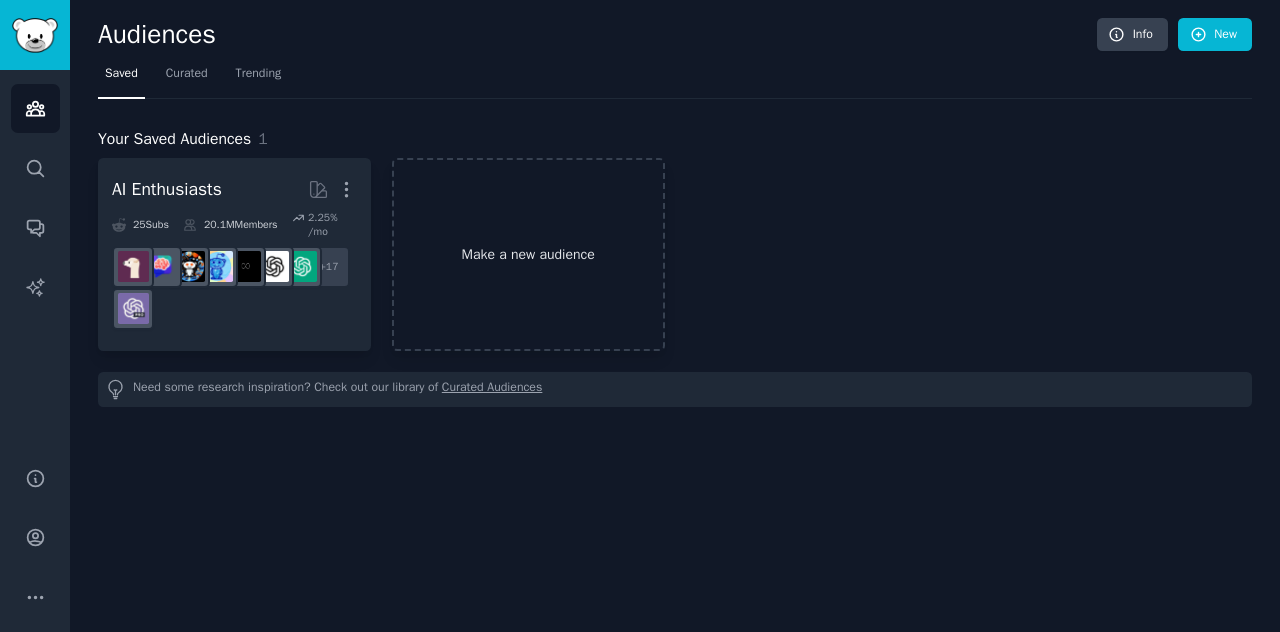 click on "Make a new audience" at bounding box center (528, 254) 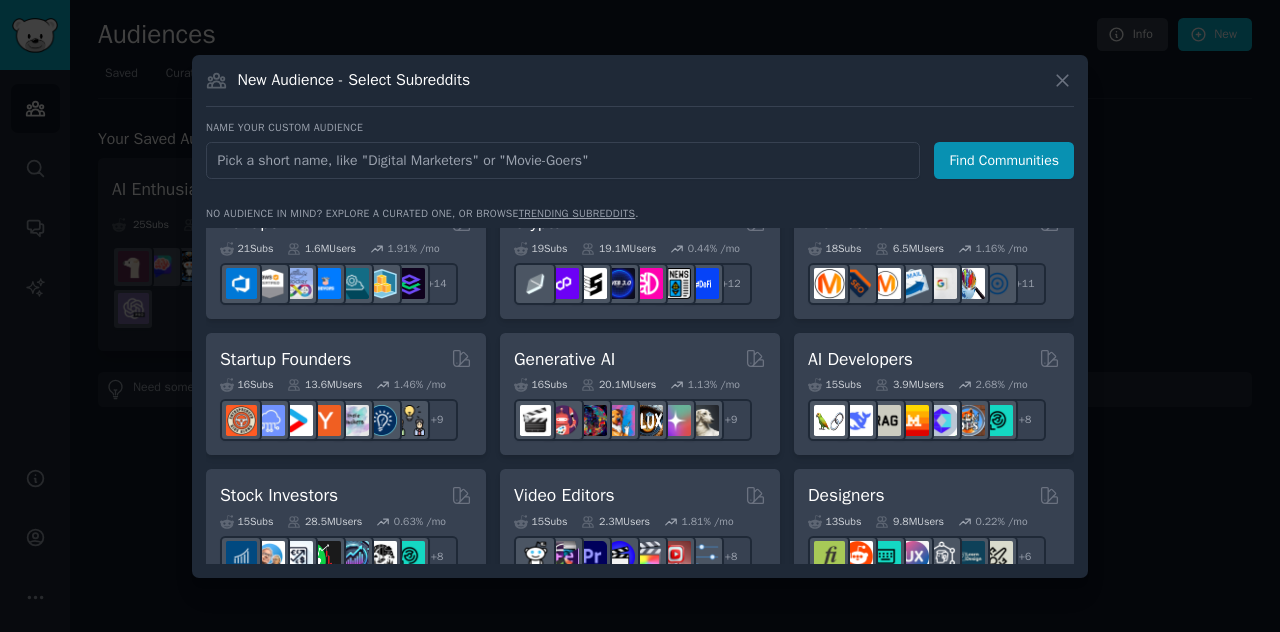 scroll, scrollTop: 200, scrollLeft: 0, axis: vertical 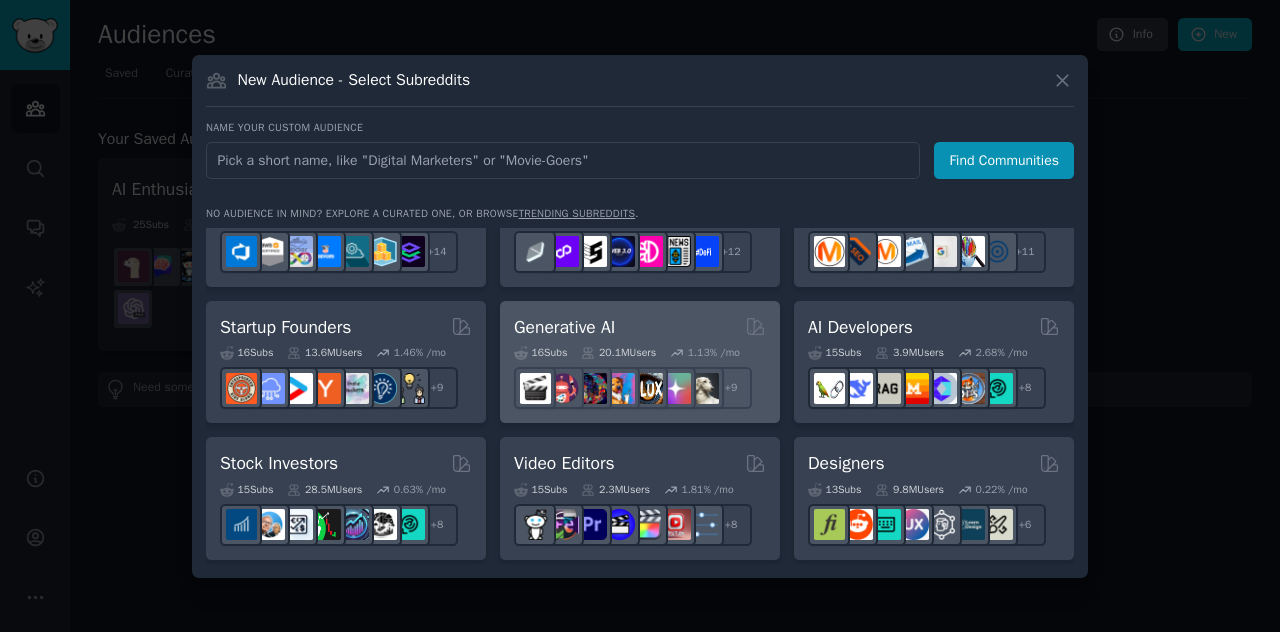 click on "Generative AI Curated by GummySearch" at bounding box center (640, 327) 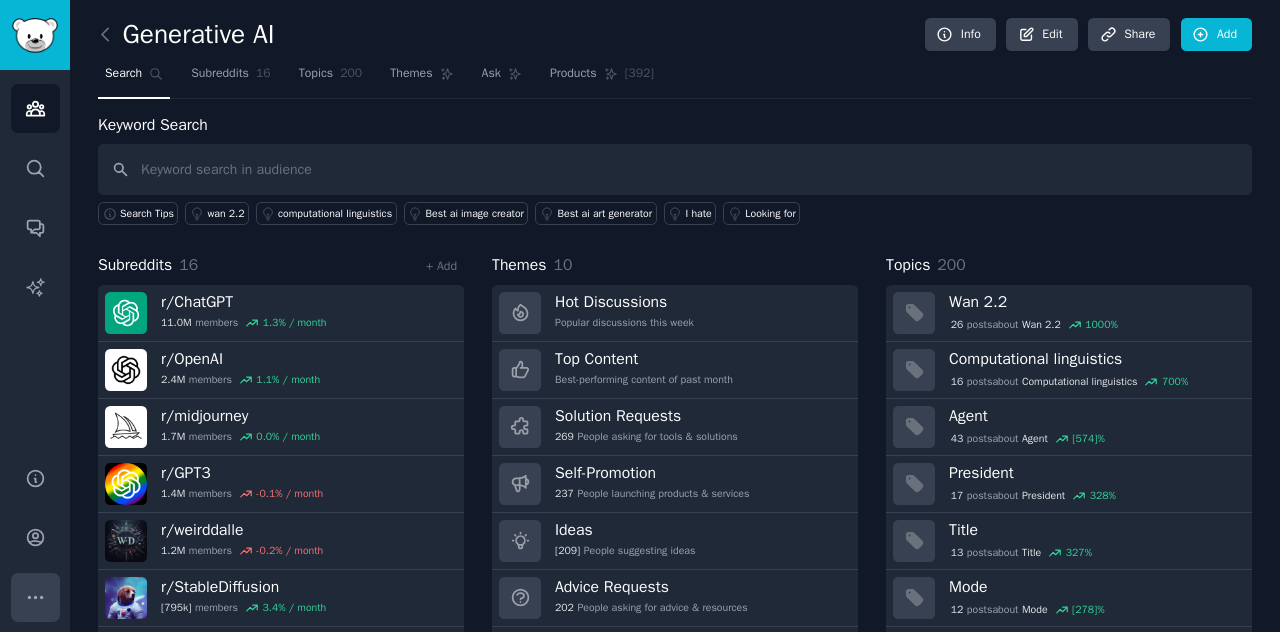 click on "More" at bounding box center (35, 597) 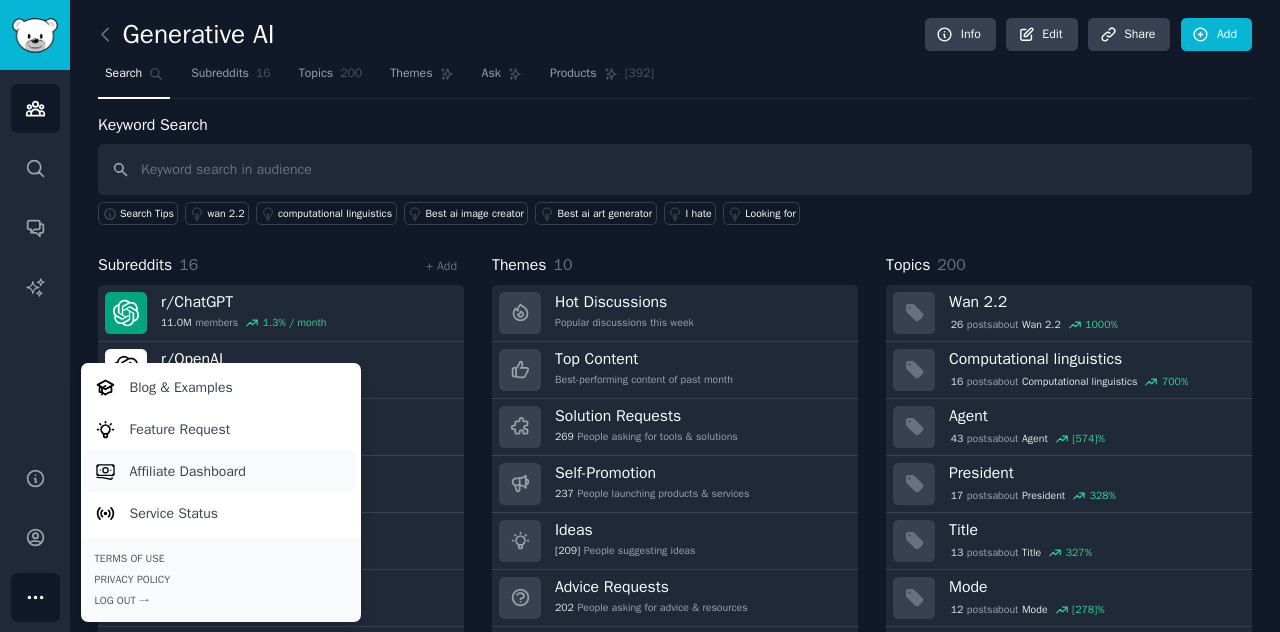 click on "Affiliate Dashboard" at bounding box center (188, 471) 